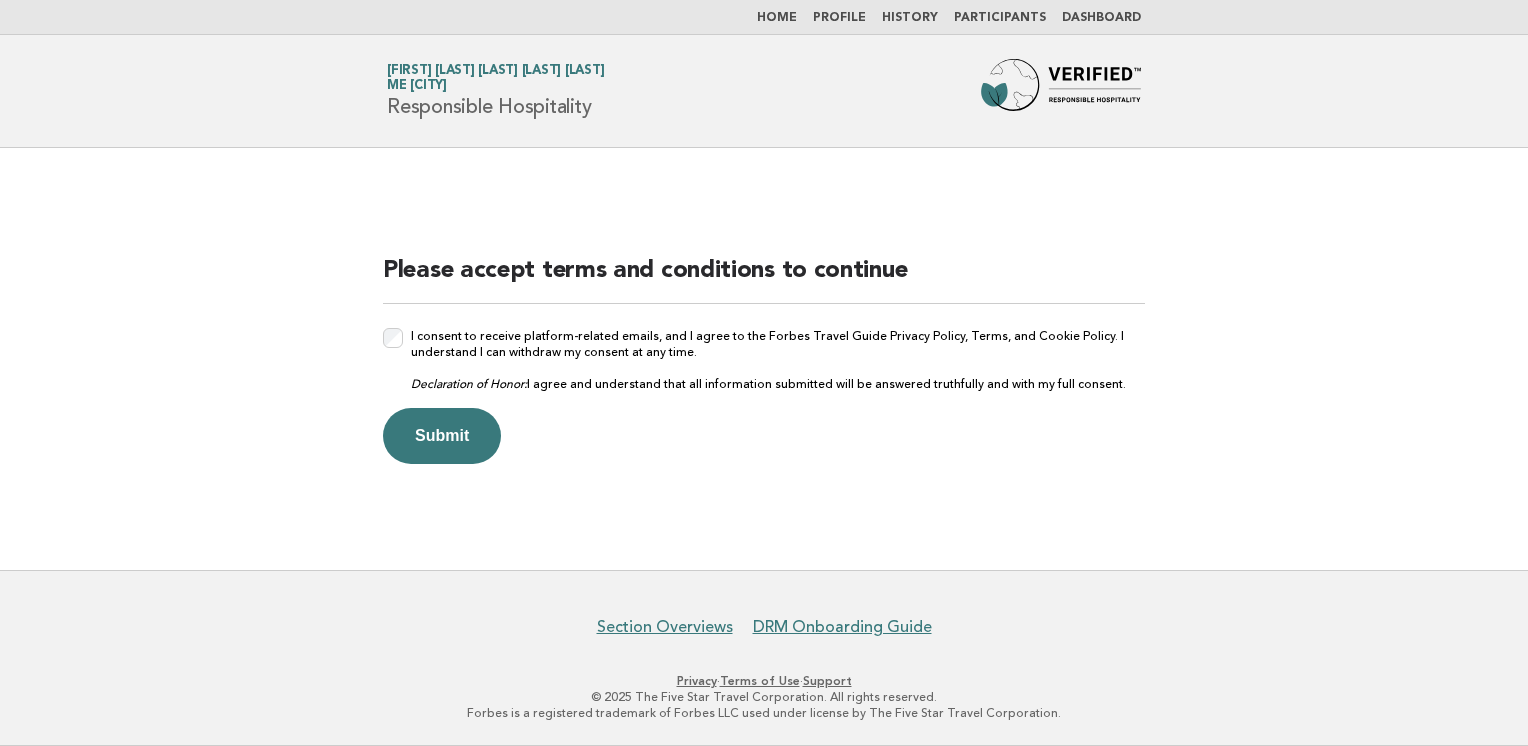 scroll, scrollTop: 0, scrollLeft: 0, axis: both 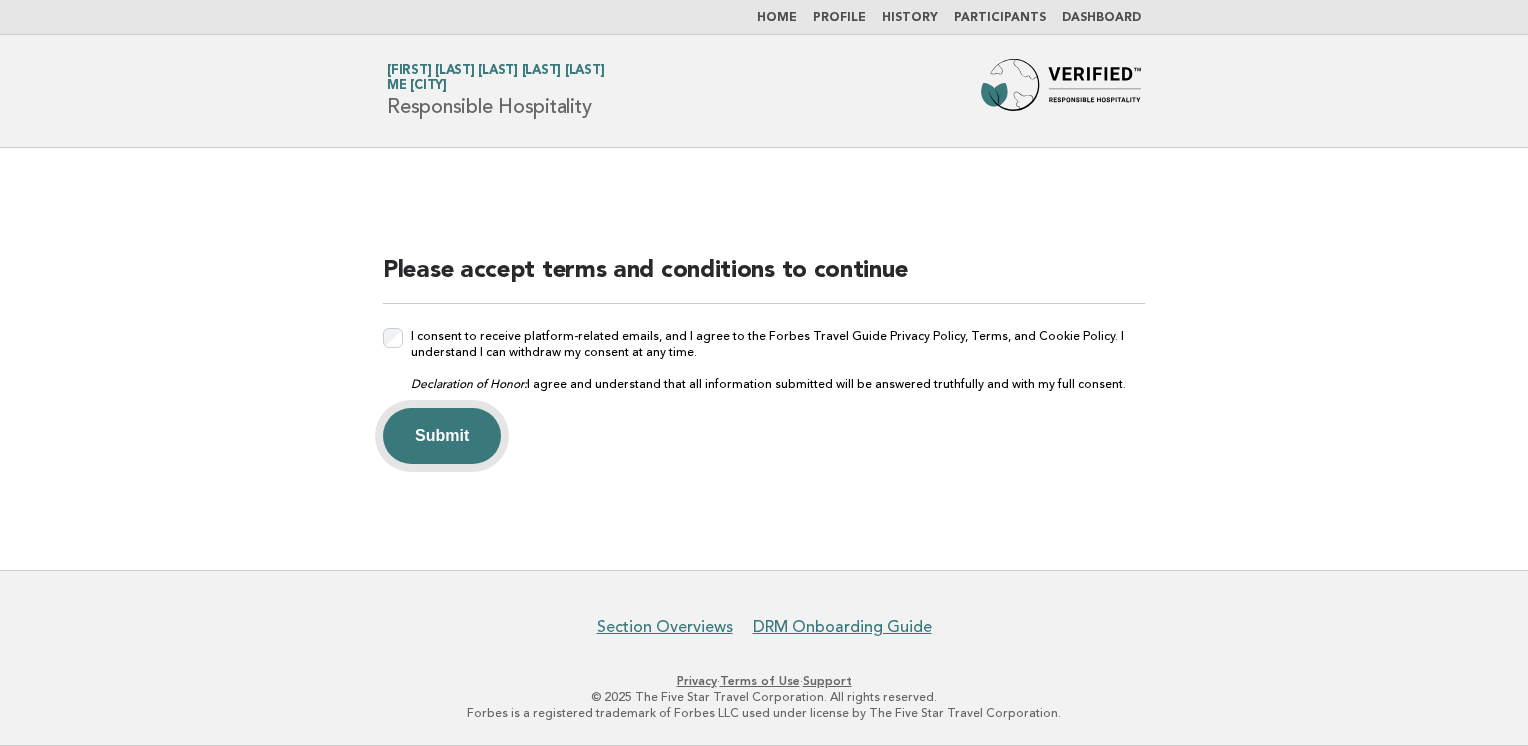 click on "Submit" at bounding box center [442, 436] 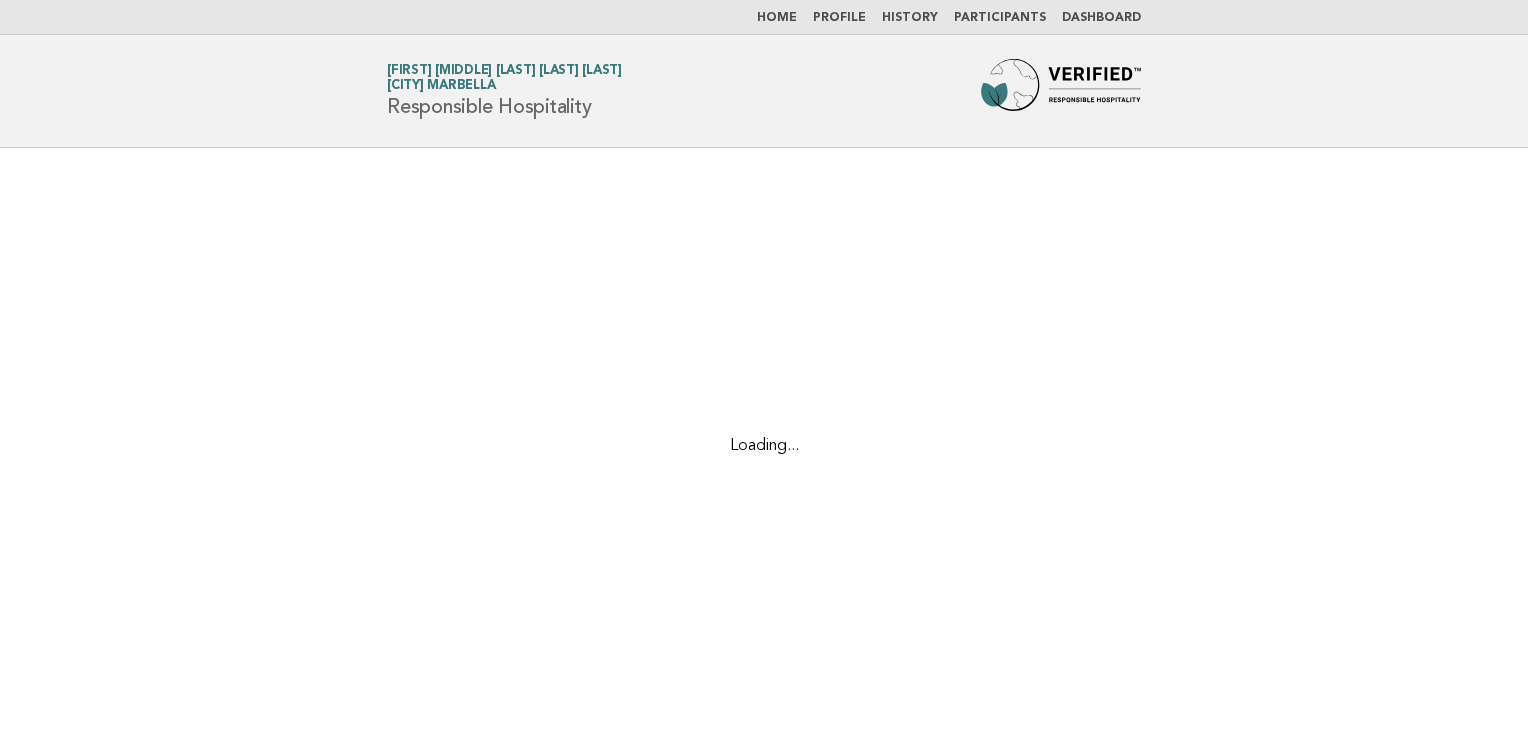 scroll, scrollTop: 0, scrollLeft: 0, axis: both 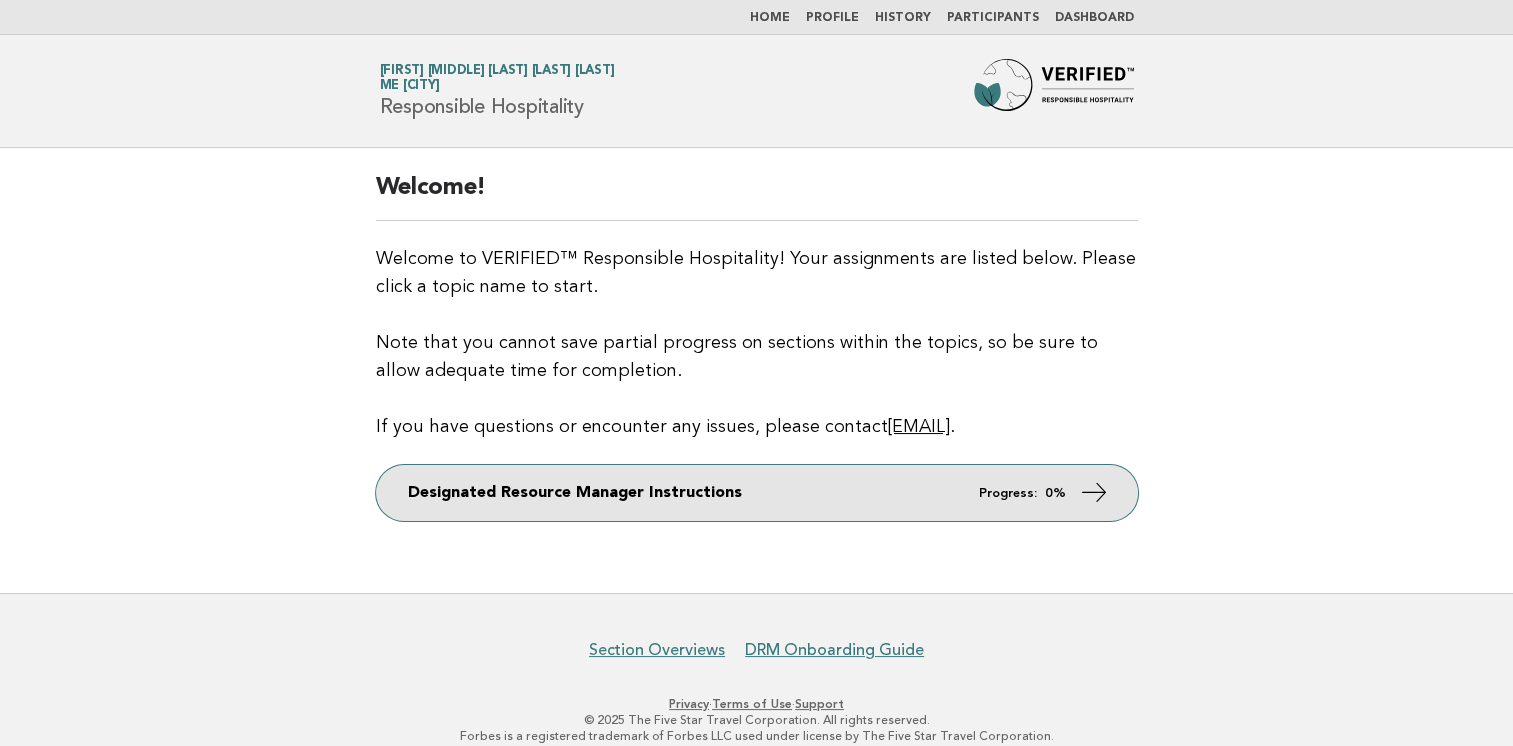 click at bounding box center (1093, 492) 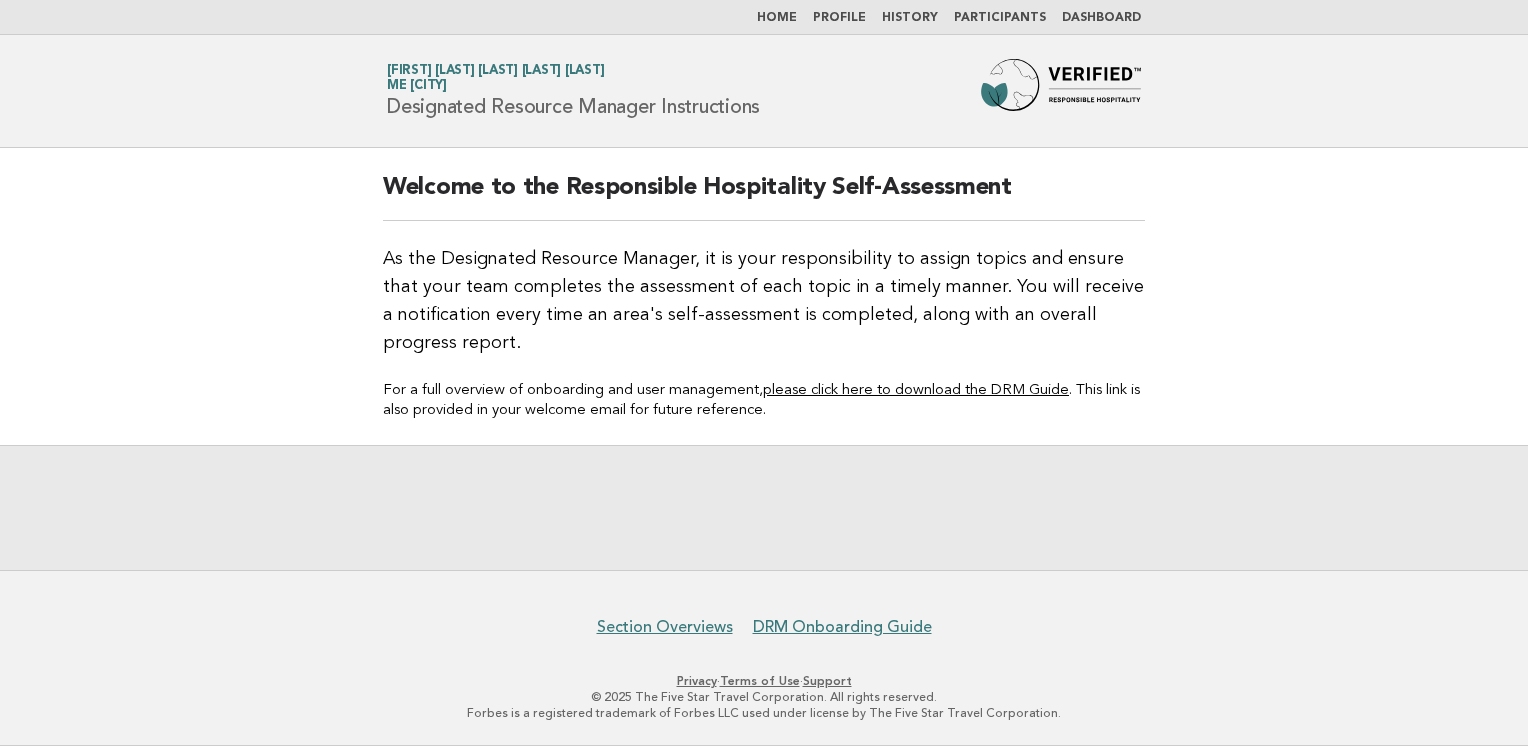 scroll, scrollTop: 0, scrollLeft: 0, axis: both 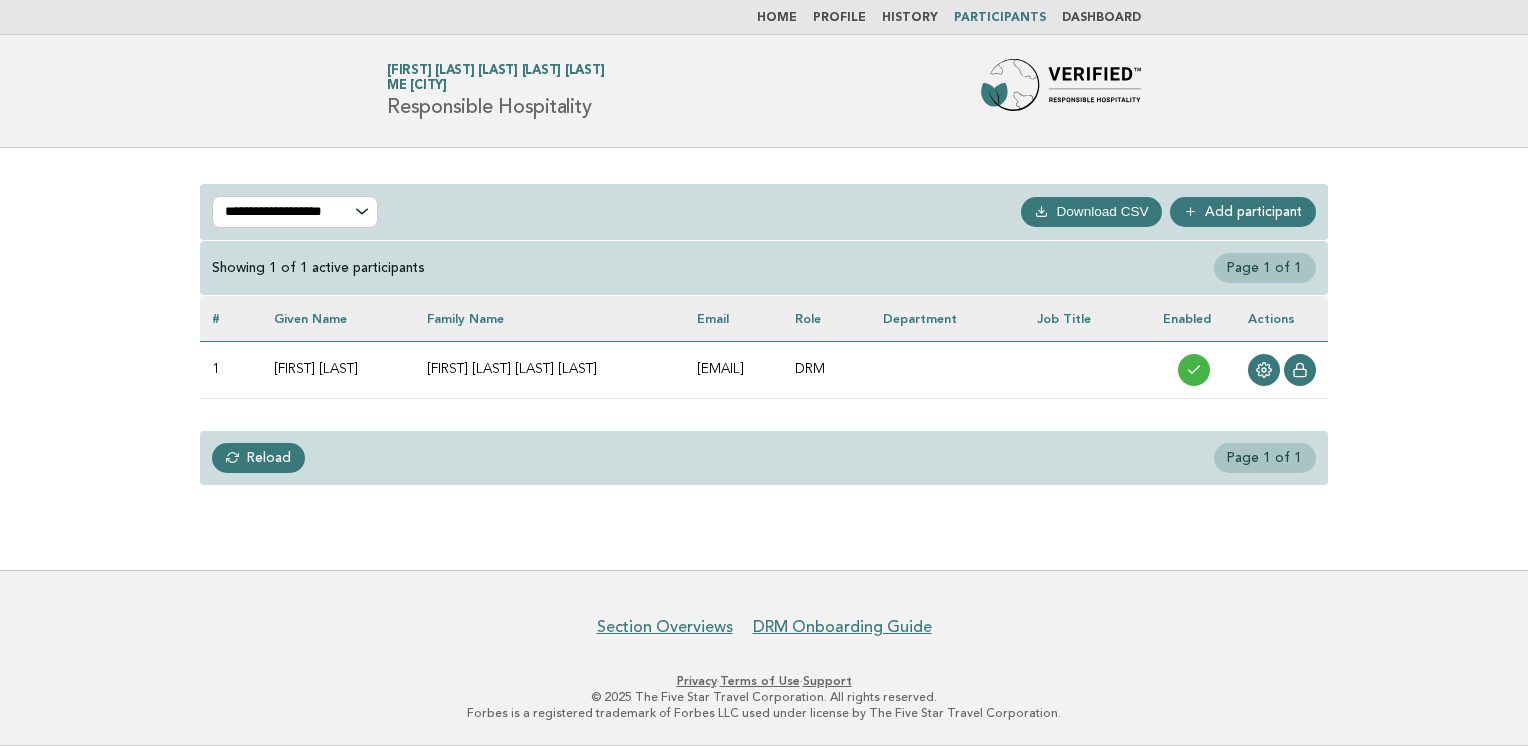 click on "**********" at bounding box center (295, 212) 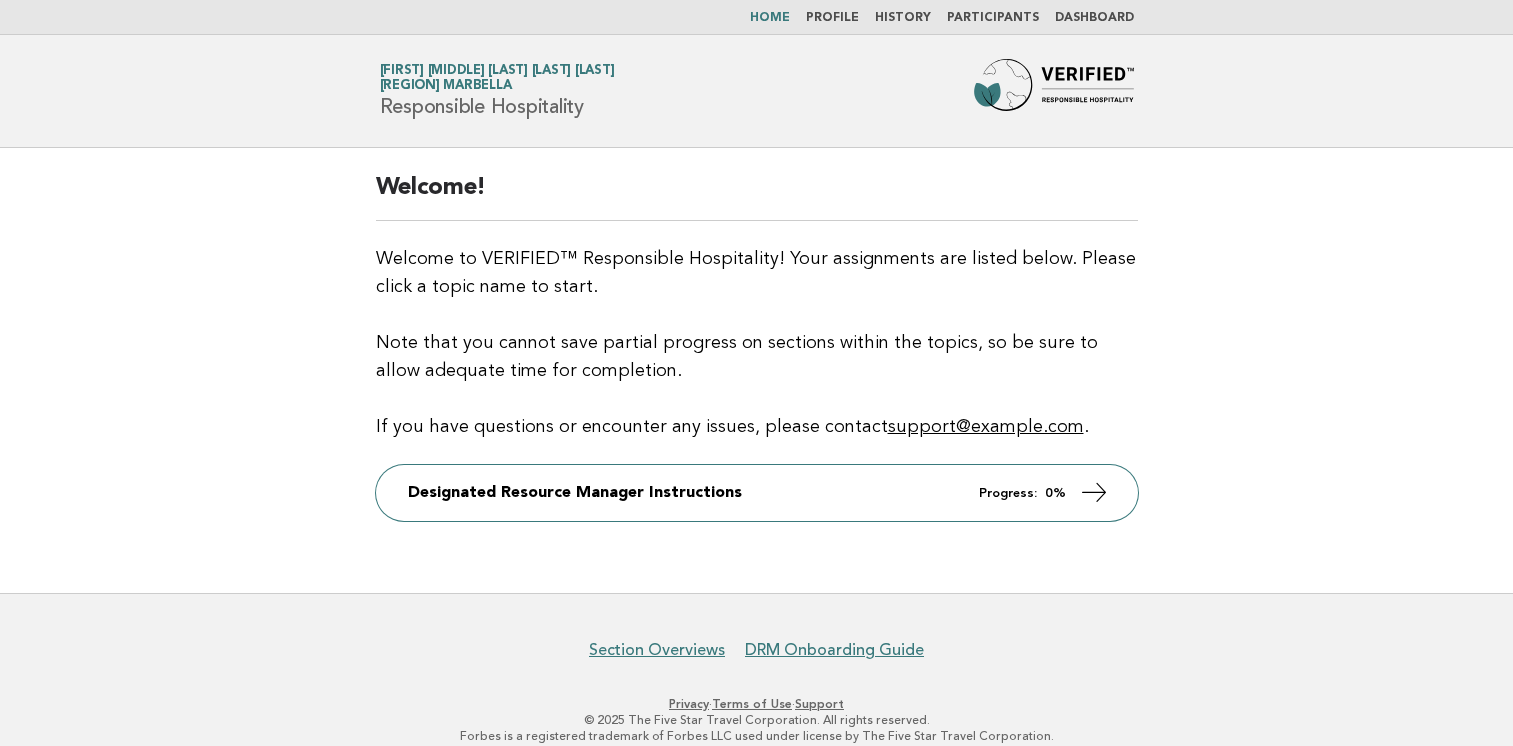 scroll, scrollTop: 0, scrollLeft: 0, axis: both 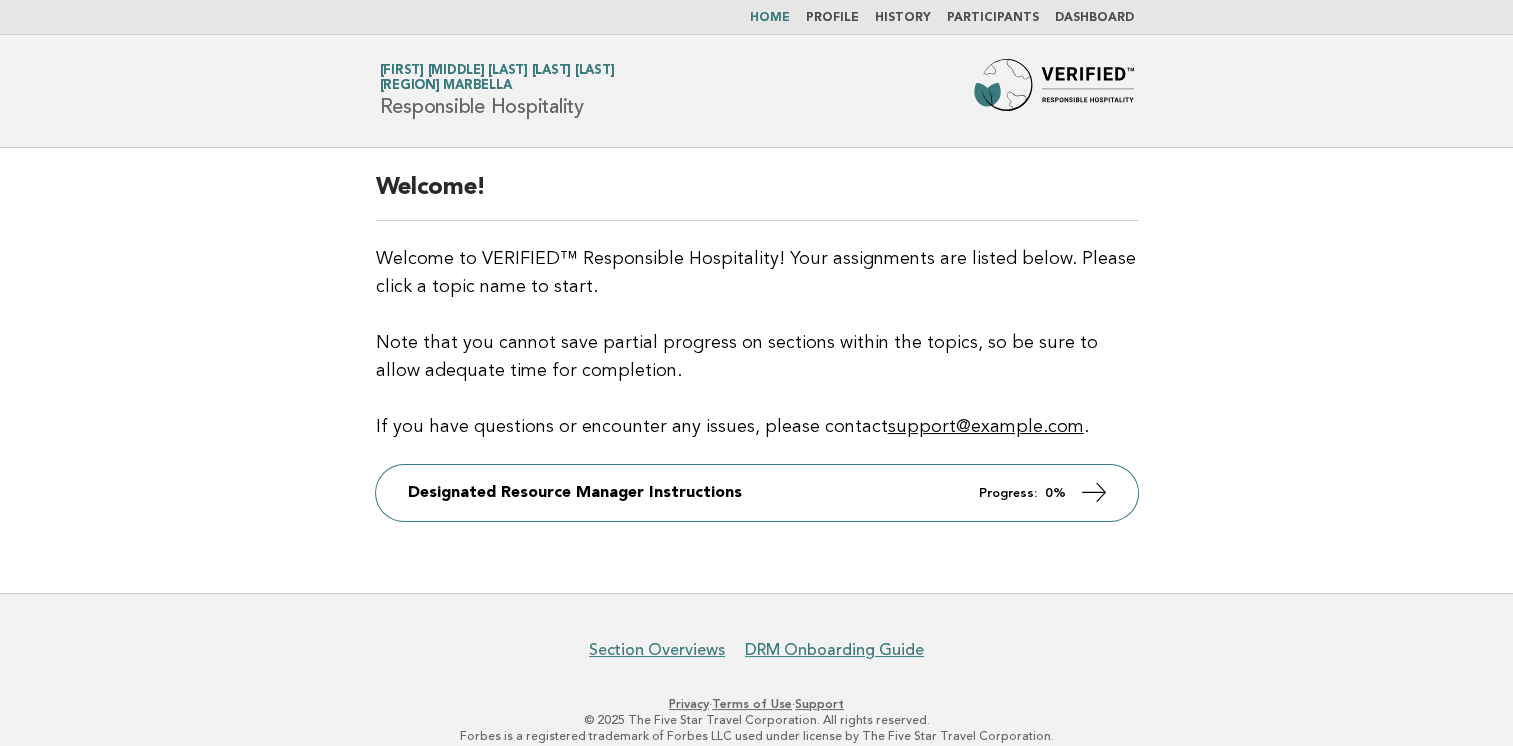 click on "Profile" at bounding box center (832, 18) 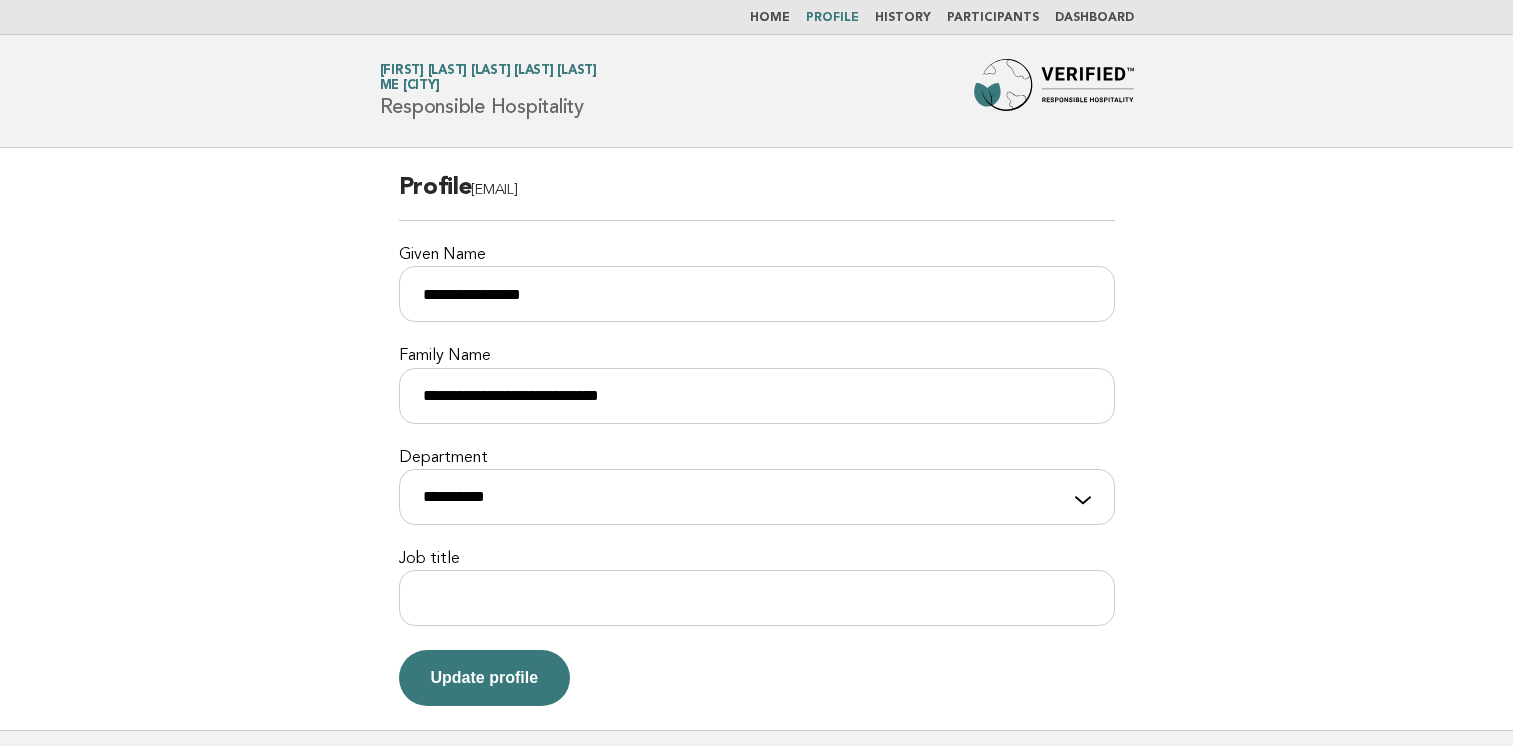 scroll, scrollTop: 0, scrollLeft: 0, axis: both 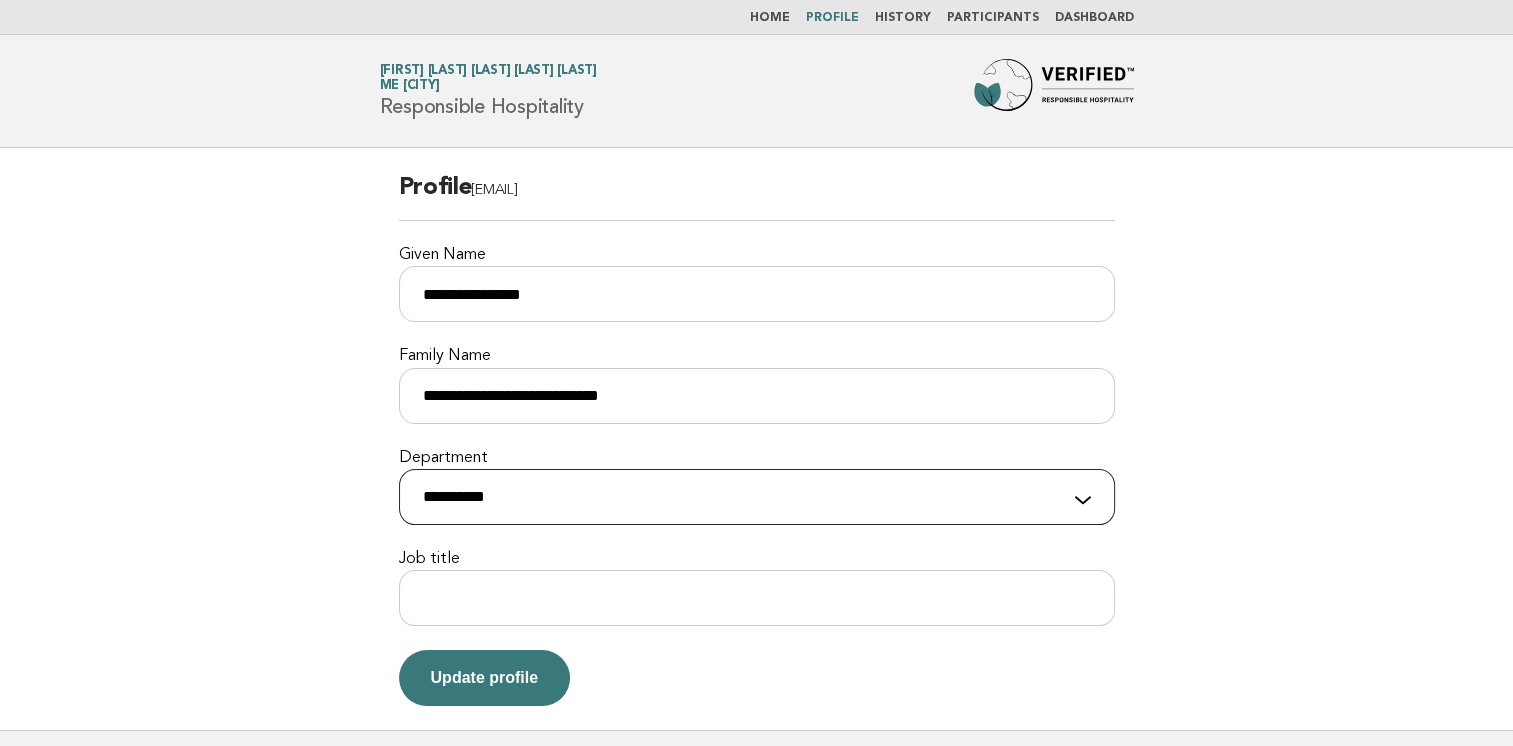 click on "**********" at bounding box center (757, 497) 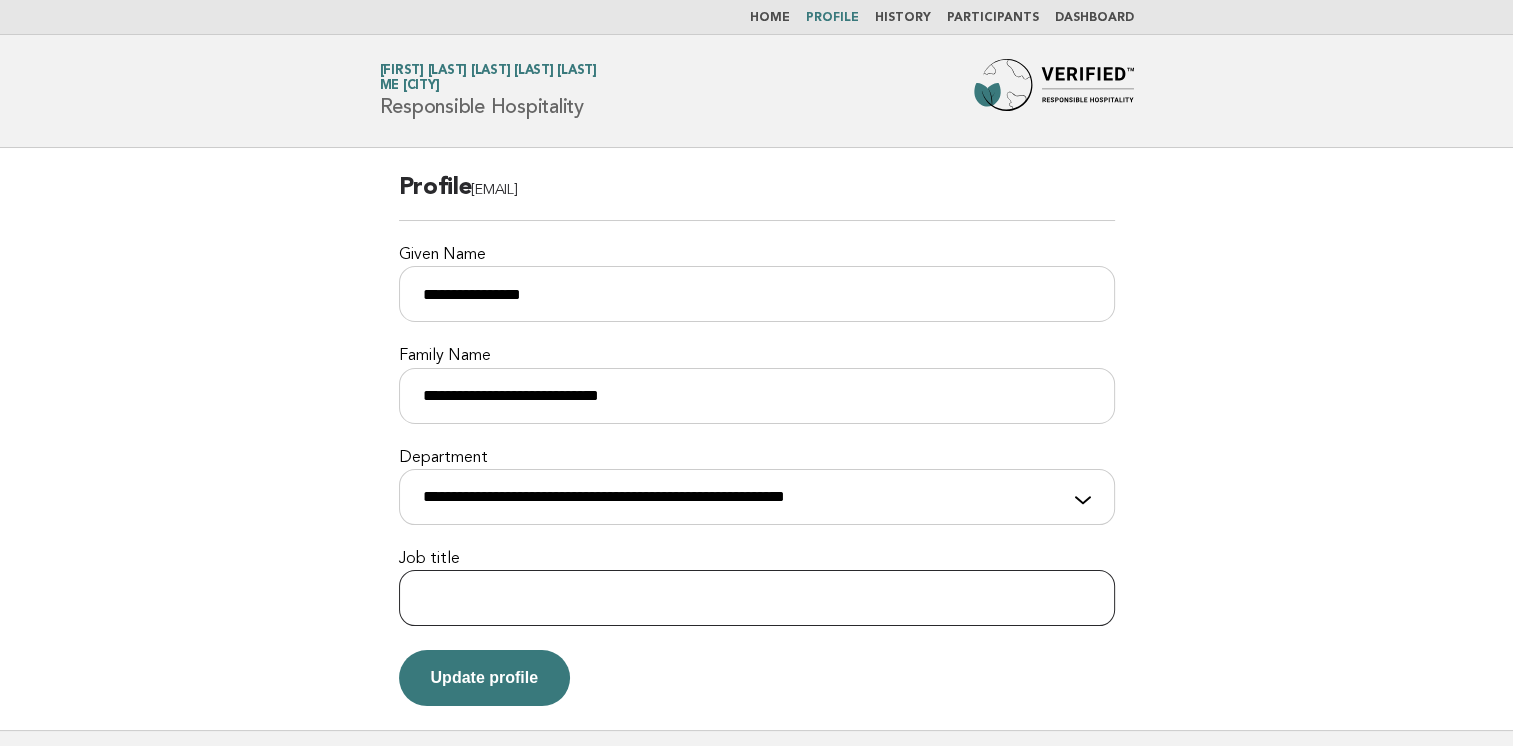 click on "Job title" at bounding box center [757, 598] 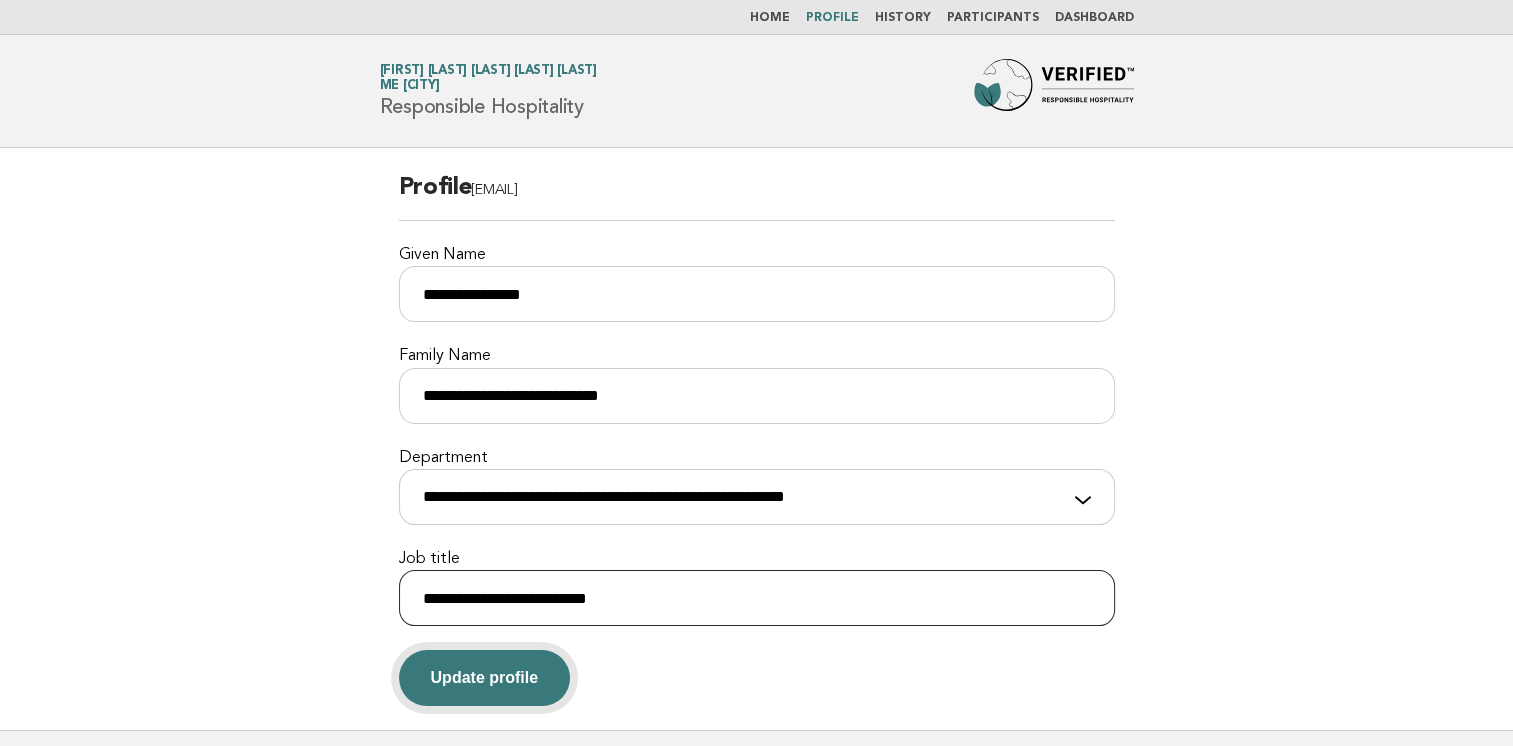 type on "**********" 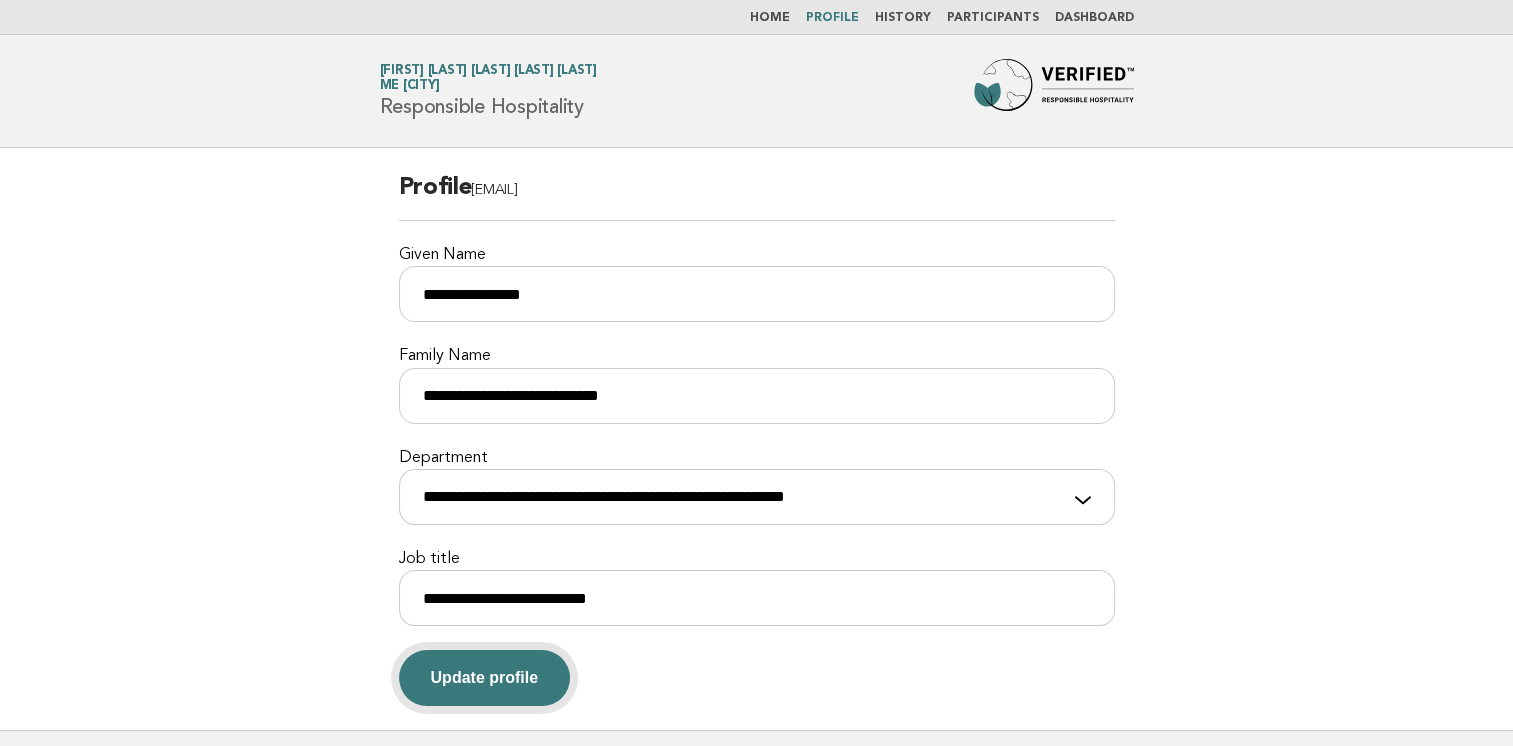 click on "Update profile" at bounding box center (485, 678) 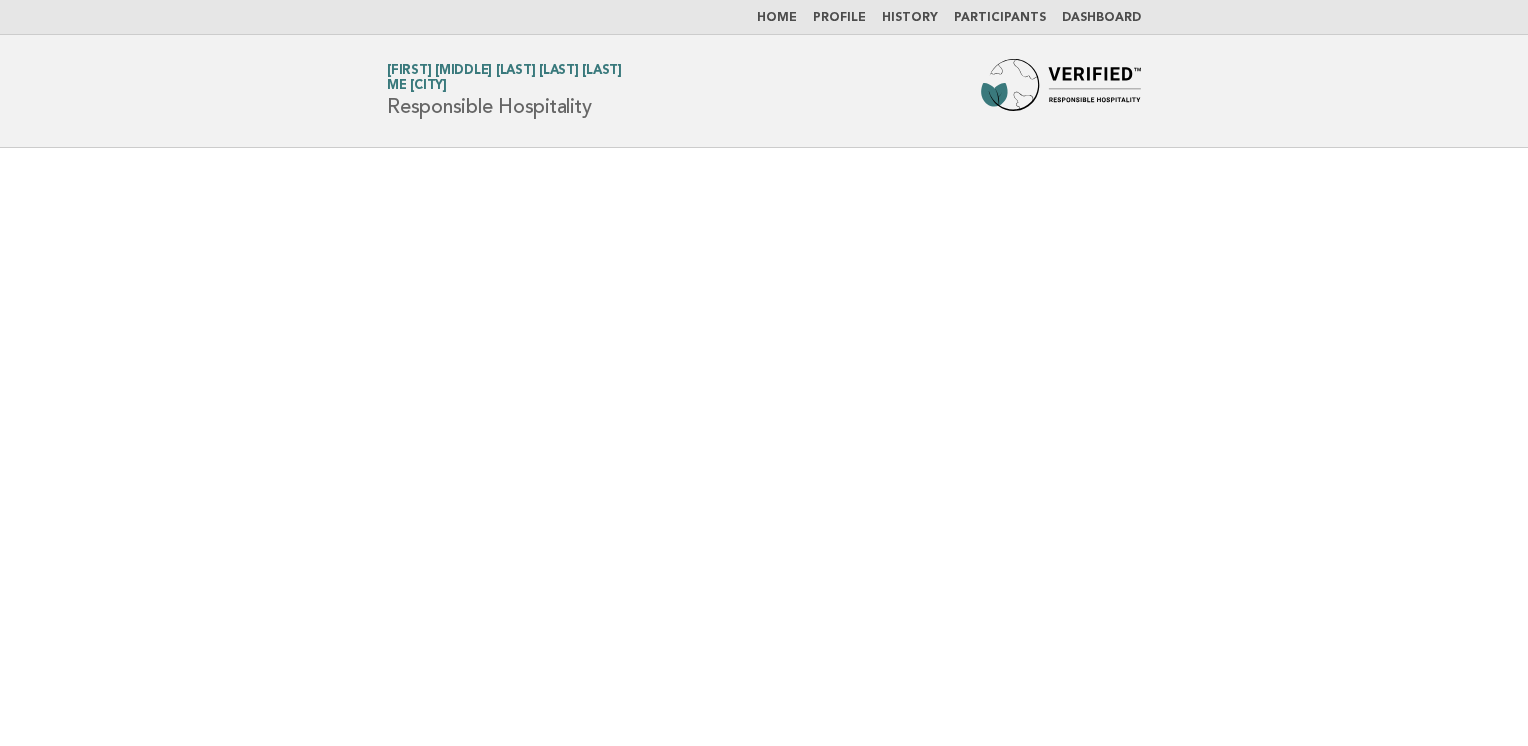 scroll, scrollTop: 0, scrollLeft: 0, axis: both 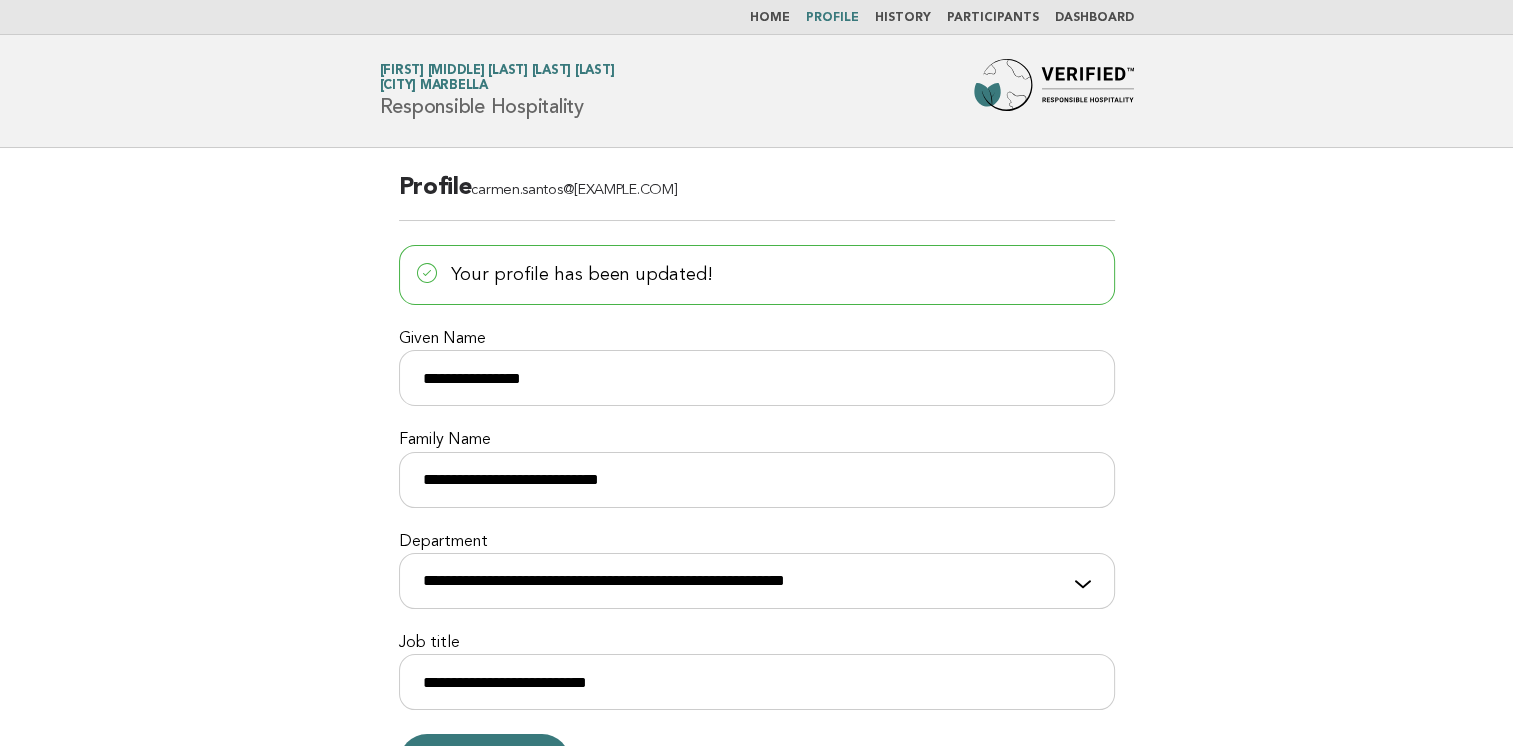 click on "Home" at bounding box center (770, 18) 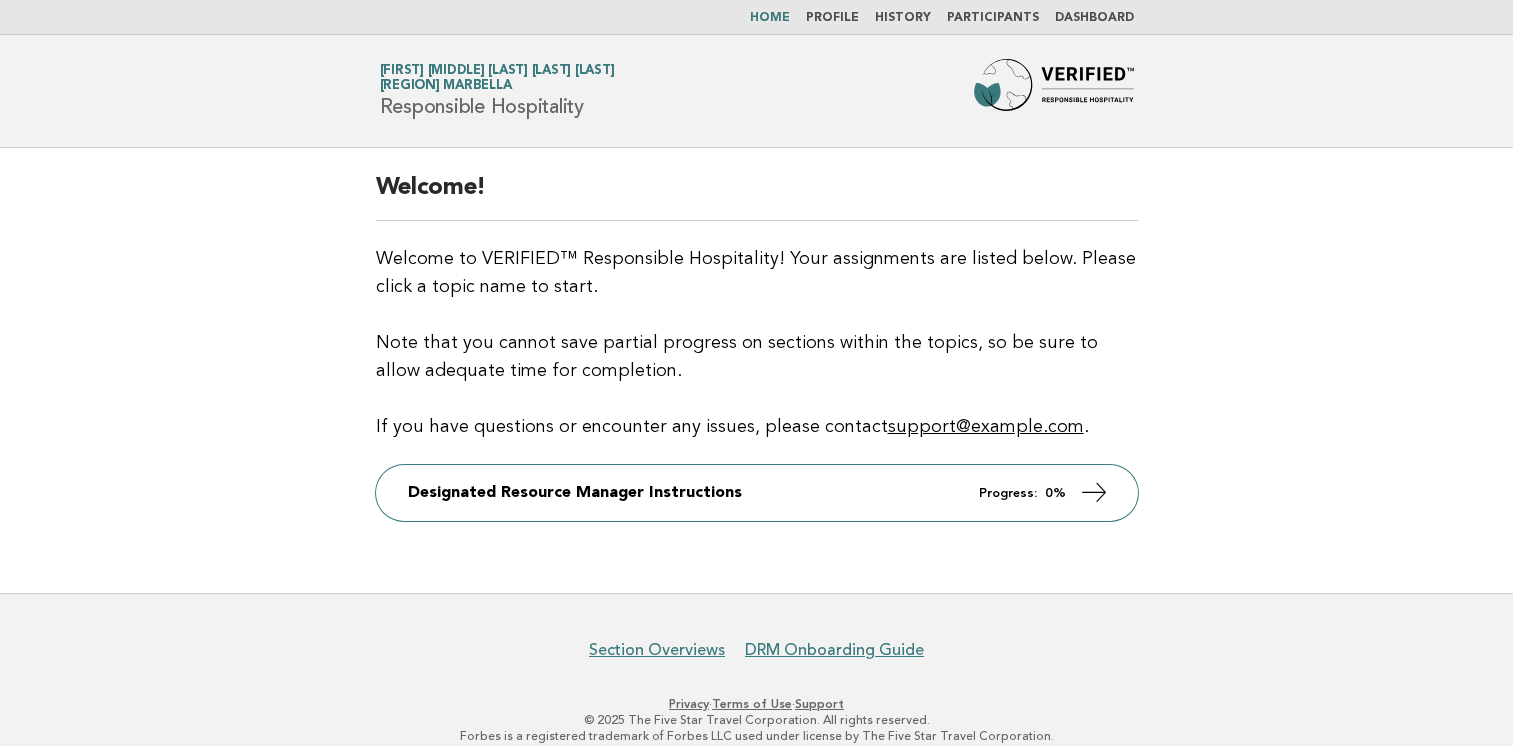 scroll, scrollTop: 0, scrollLeft: 0, axis: both 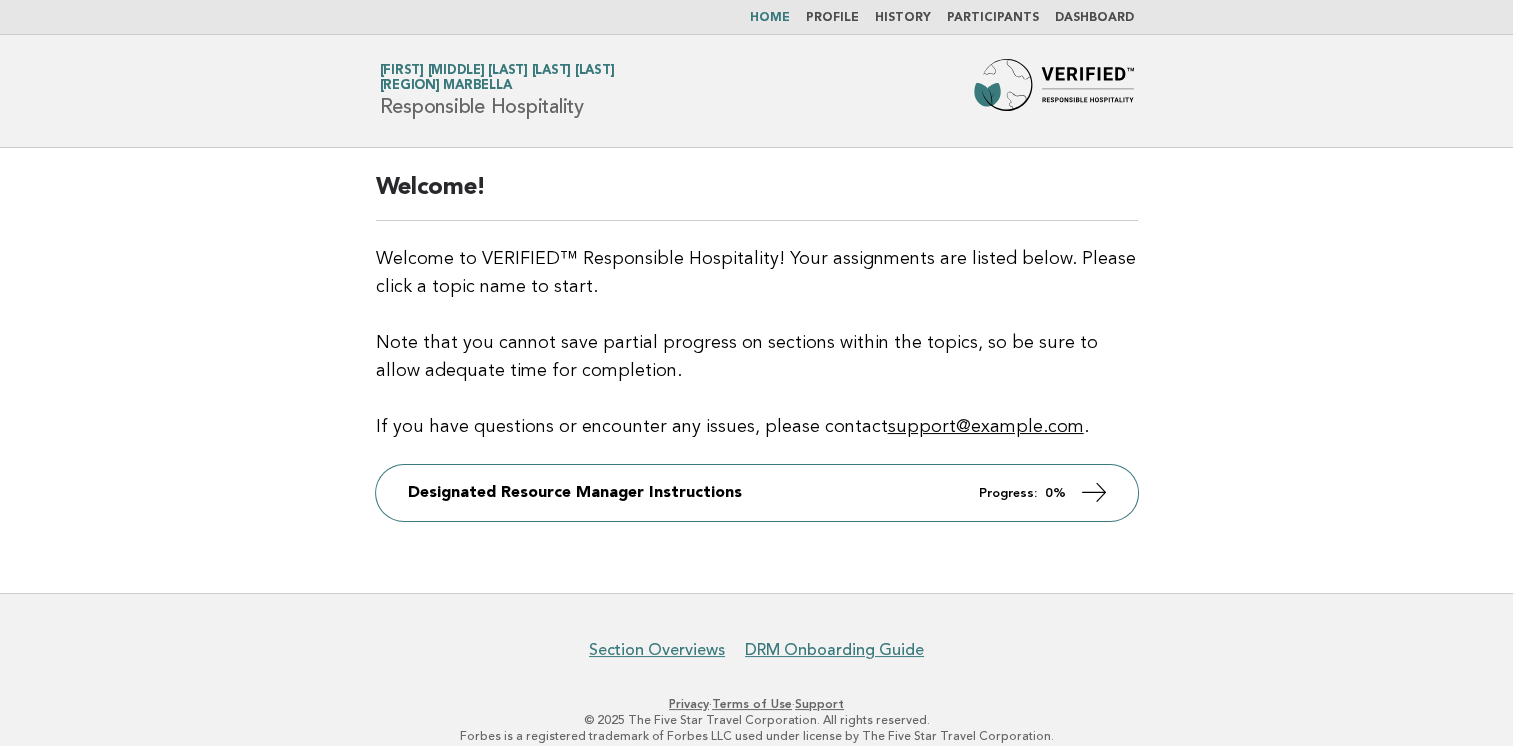 click on "Profile" at bounding box center [832, 18] 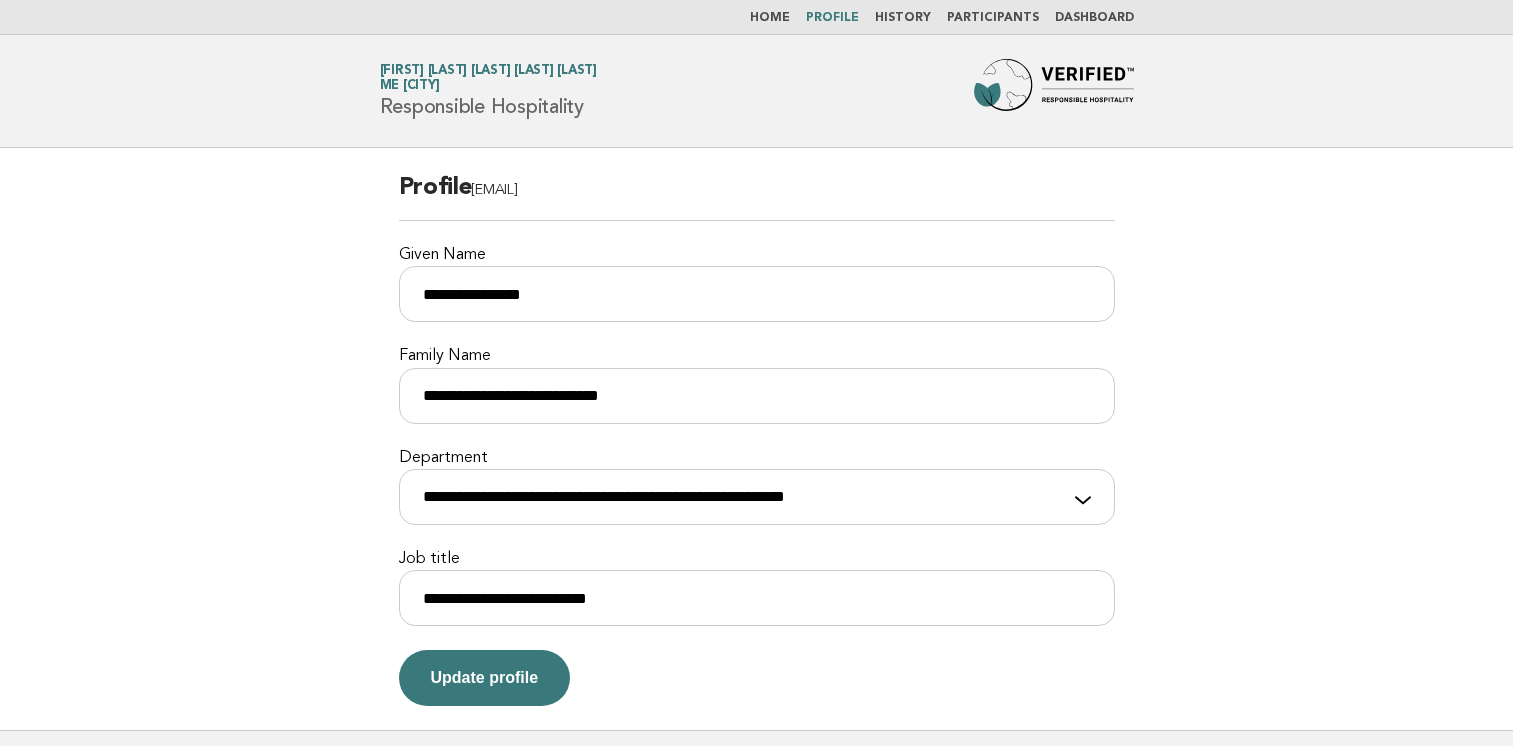 scroll, scrollTop: 0, scrollLeft: 0, axis: both 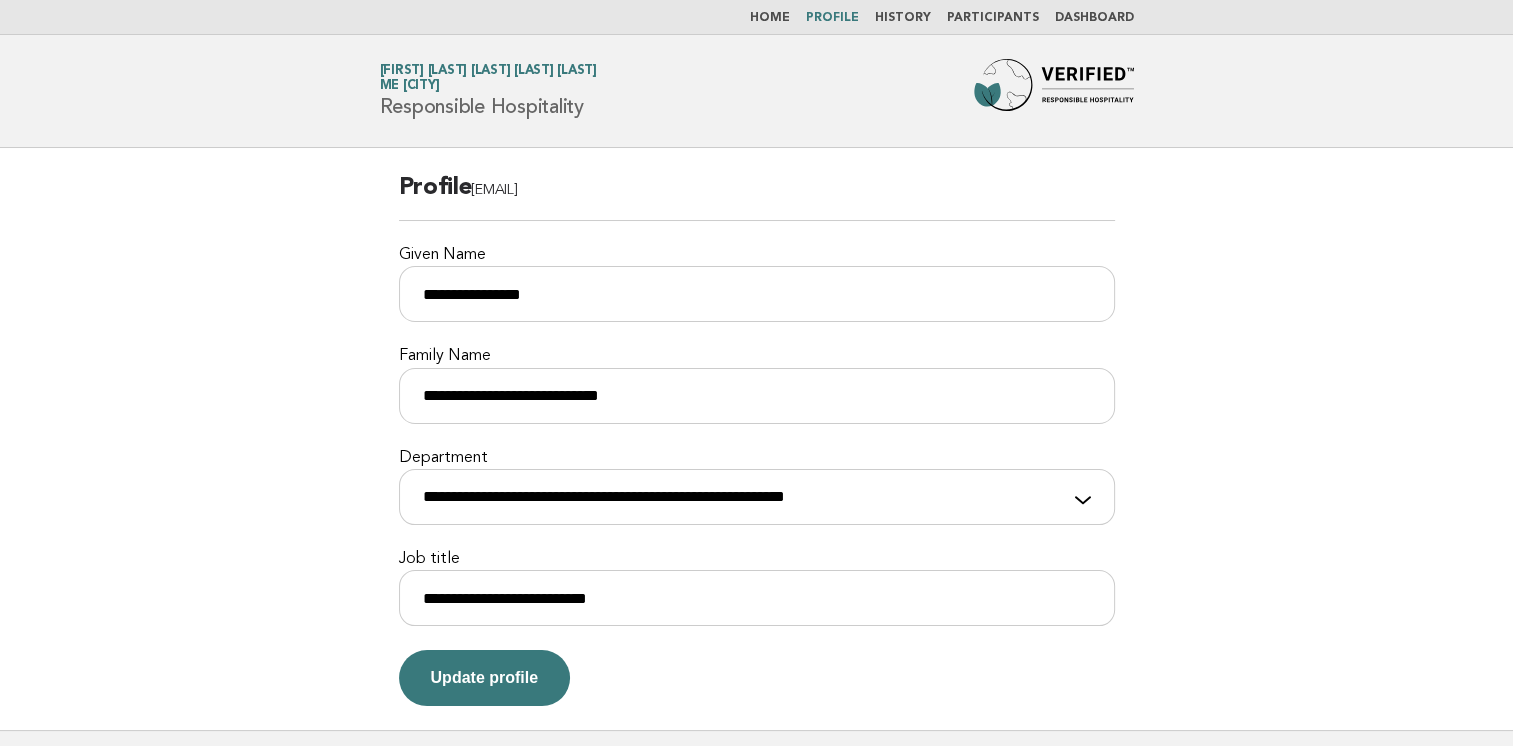 click on "History" at bounding box center (903, 18) 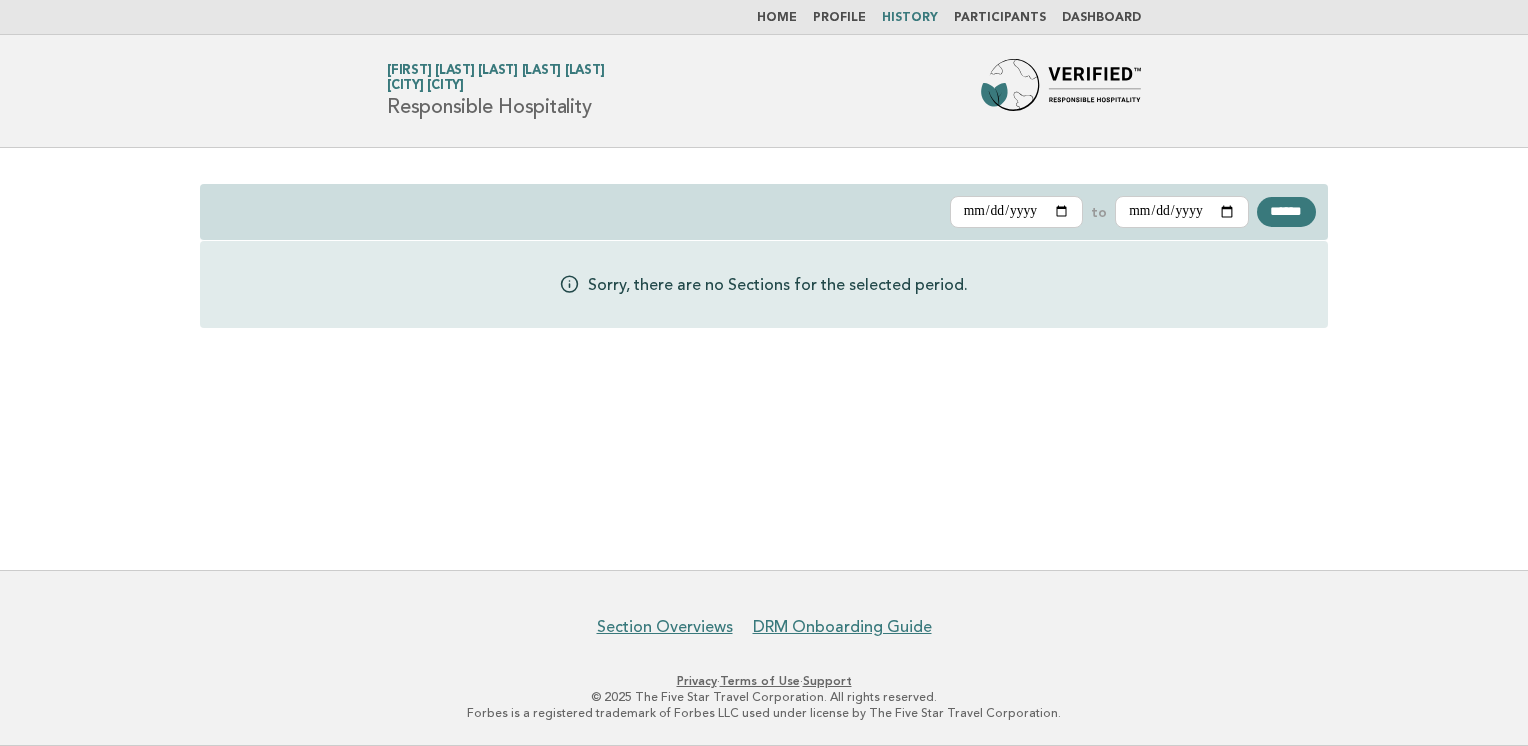 scroll, scrollTop: 0, scrollLeft: 0, axis: both 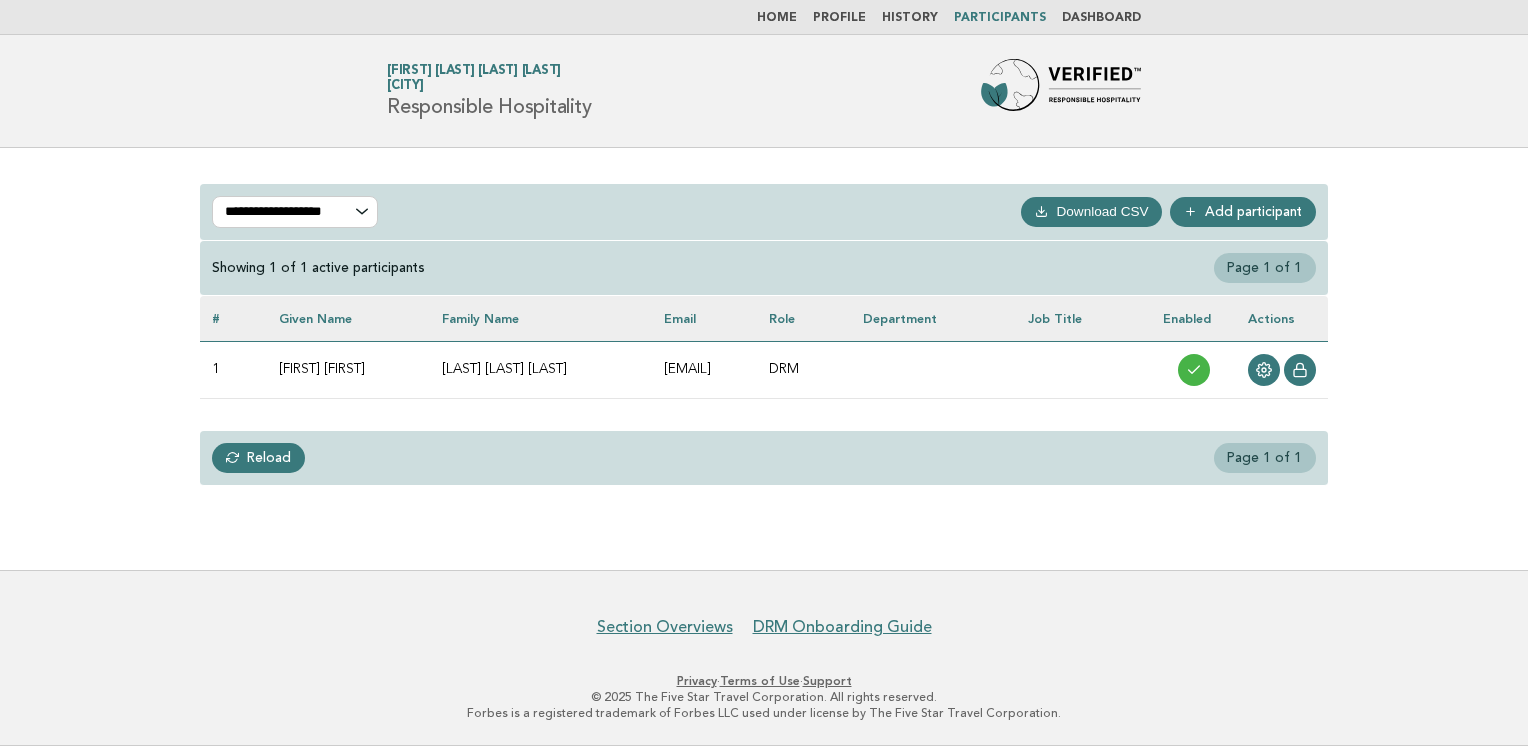 click on "Dashboard" at bounding box center (1101, 18) 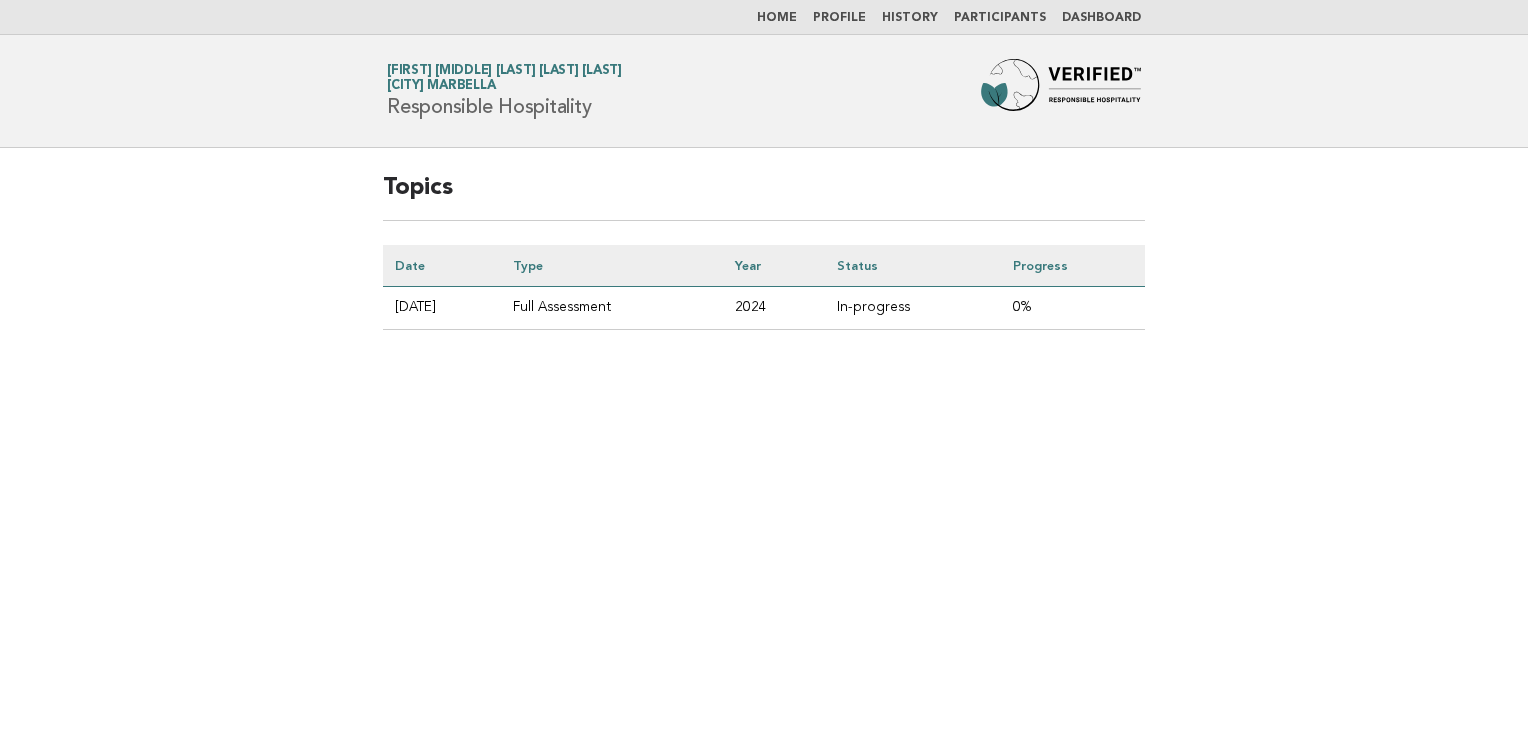 scroll, scrollTop: 0, scrollLeft: 0, axis: both 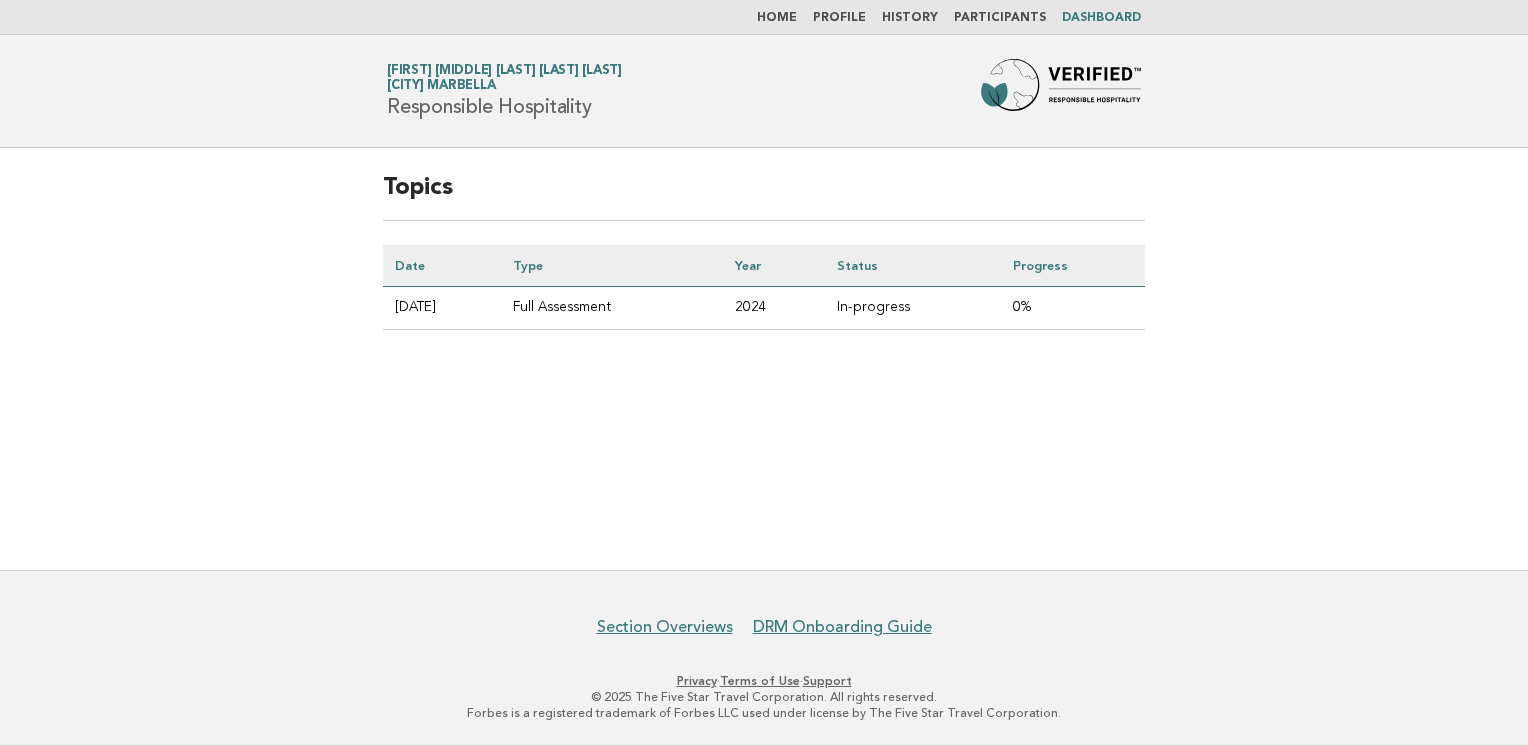 click on "Full Assessment" at bounding box center (612, 308) 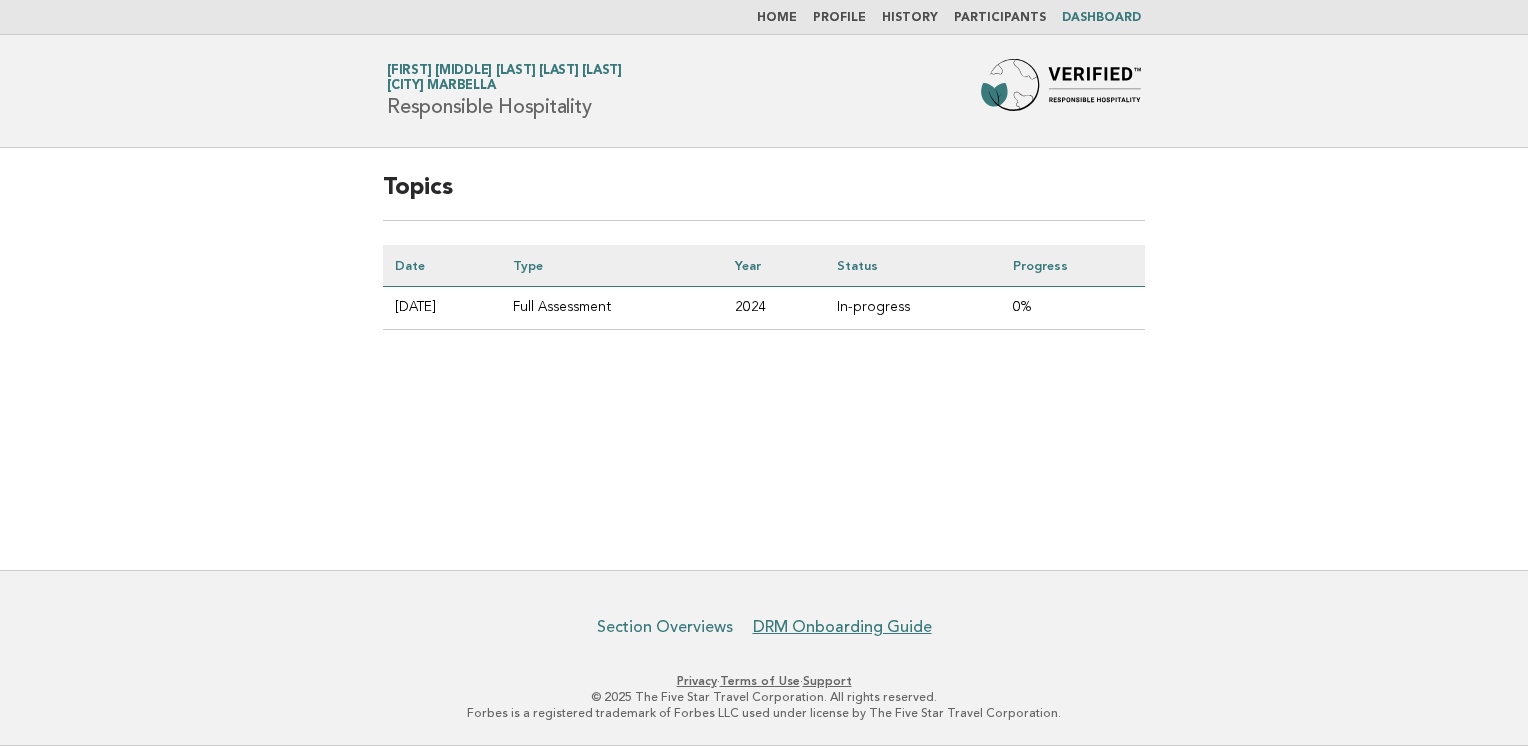 click on "Section Overviews" at bounding box center (665, 627) 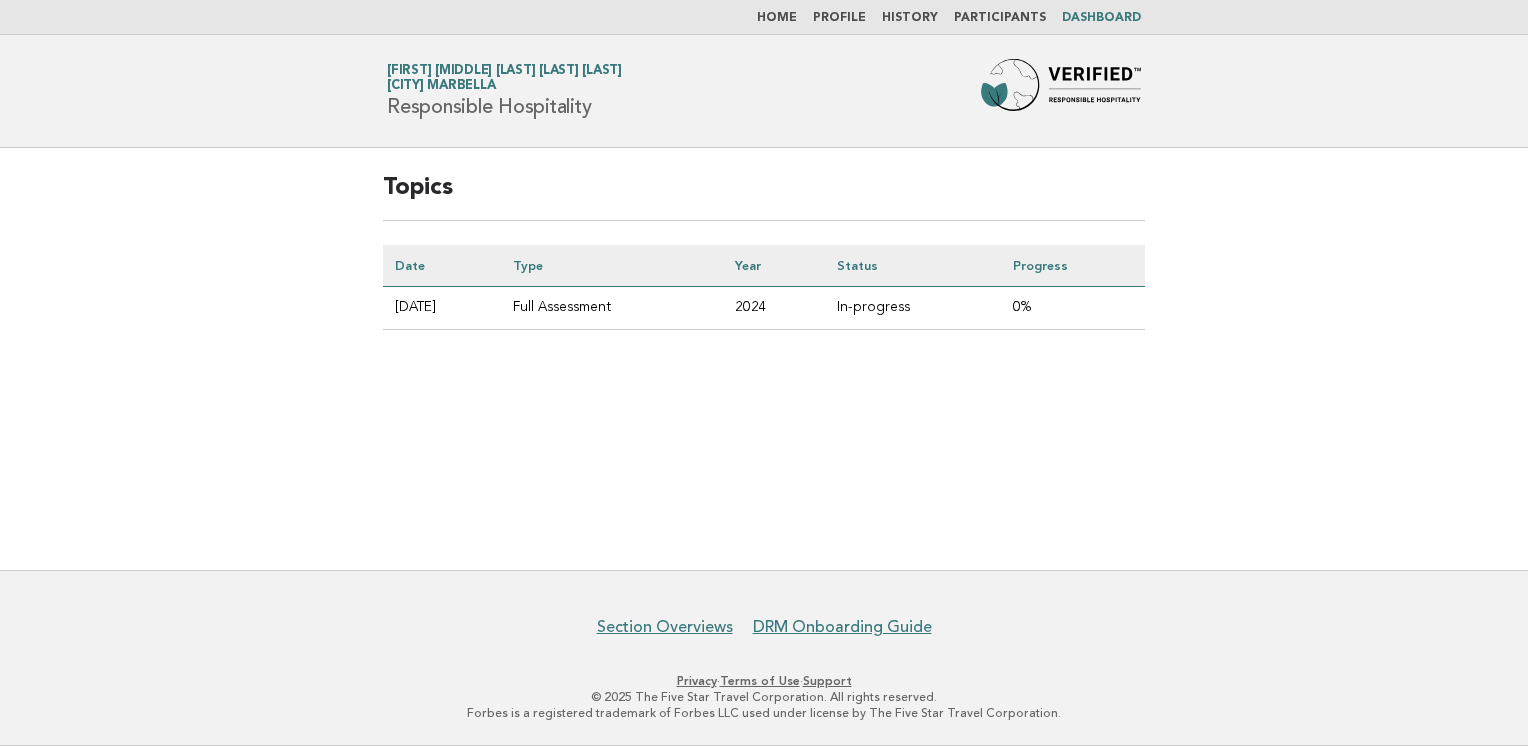 click on "Participants" at bounding box center [1000, 18] 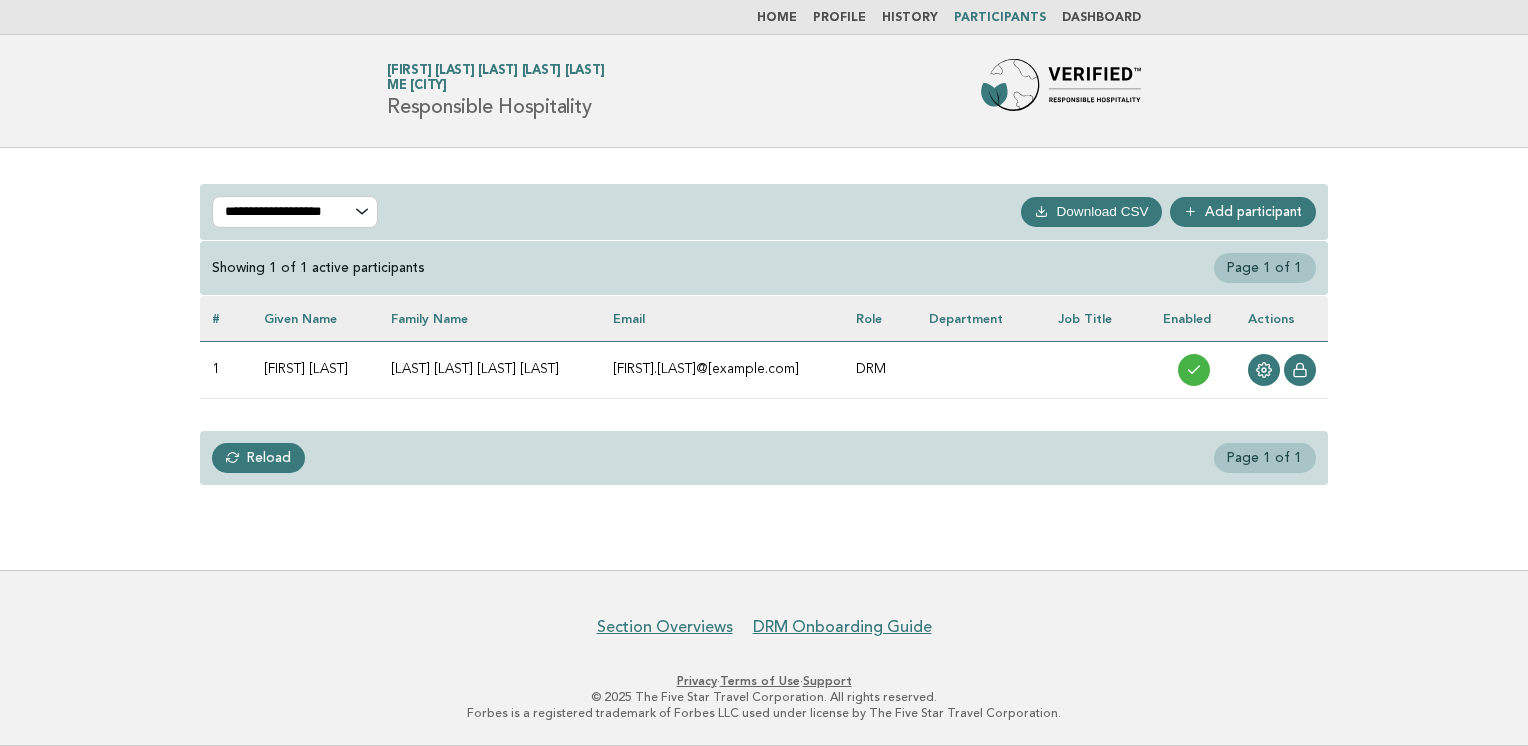 scroll, scrollTop: 0, scrollLeft: 0, axis: both 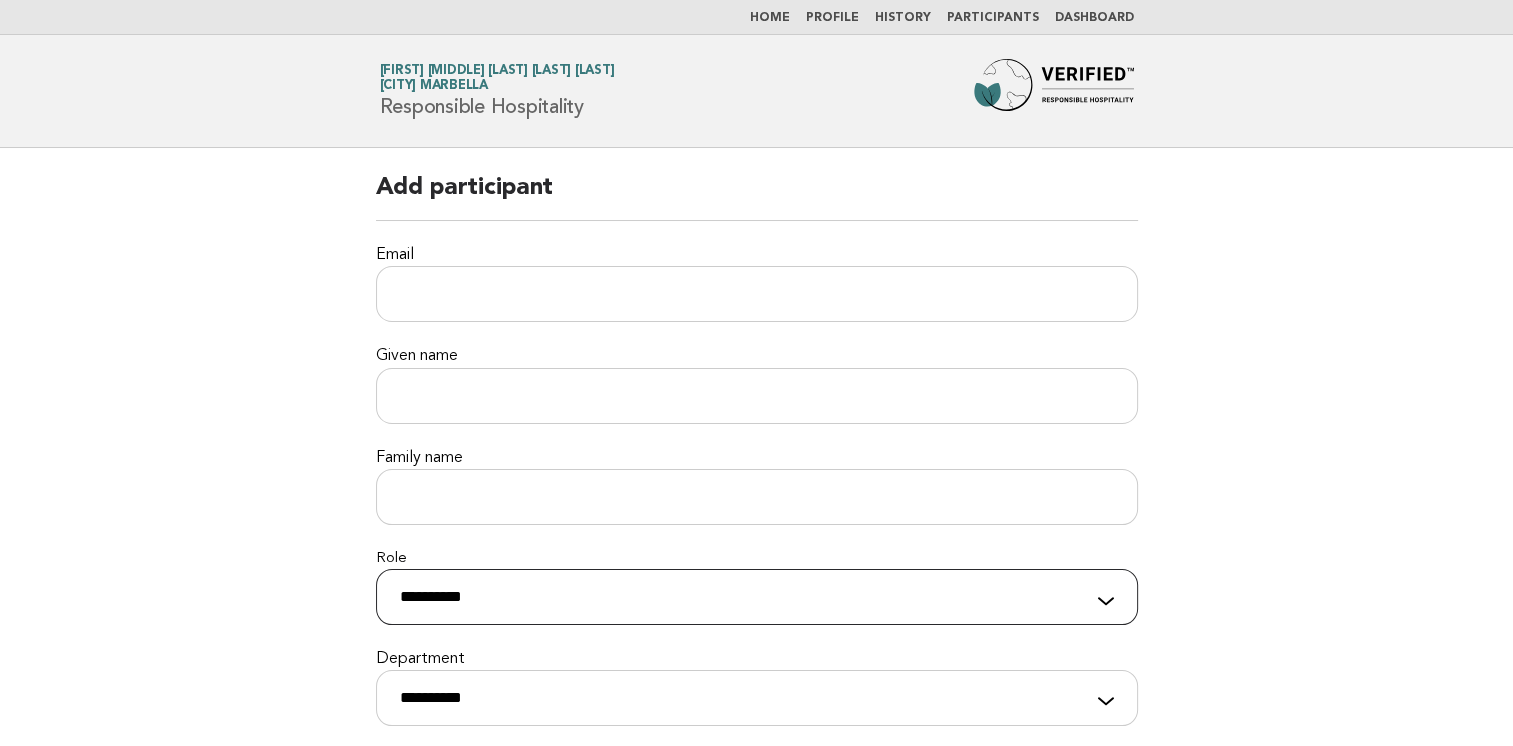 click on "**********" at bounding box center [757, 597] 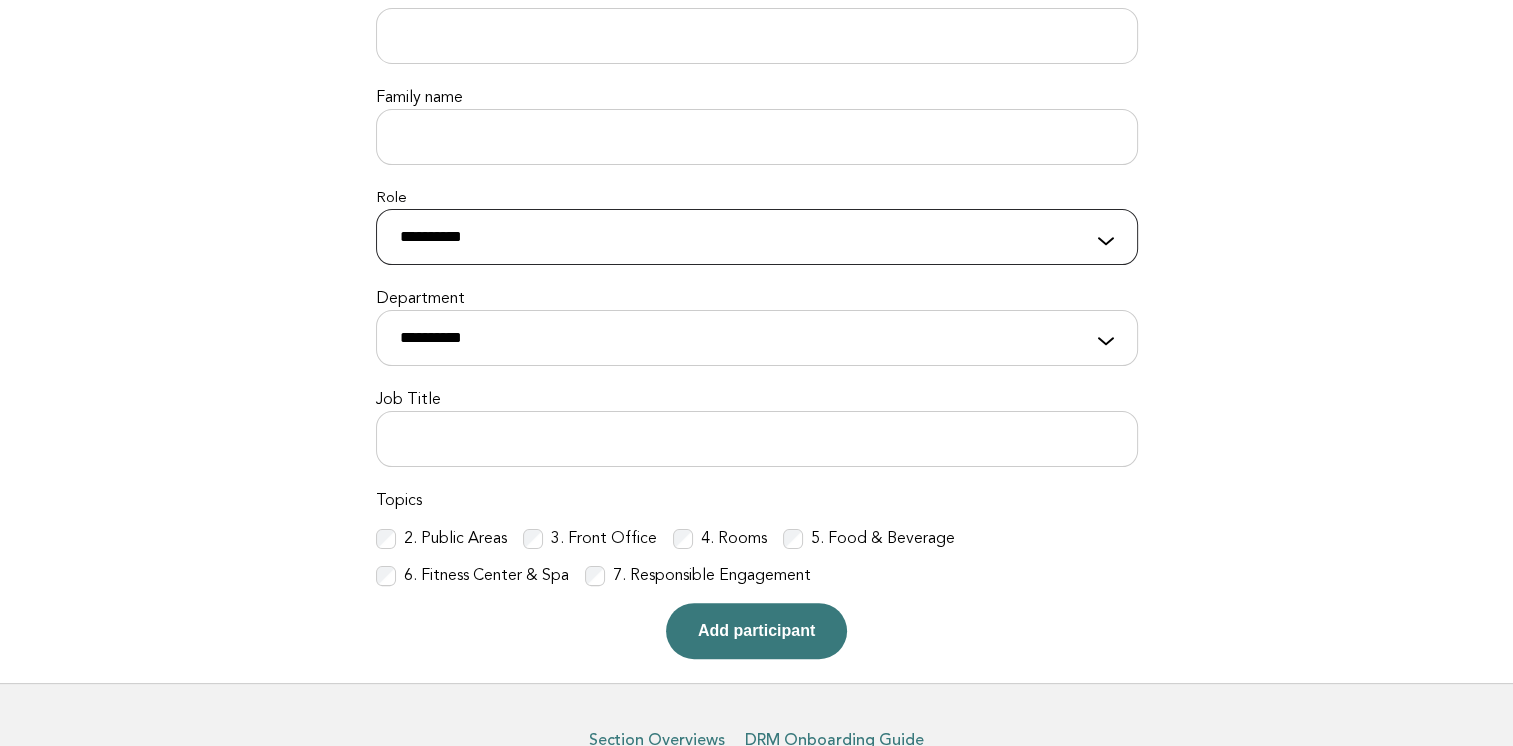 scroll, scrollTop: 393, scrollLeft: 0, axis: vertical 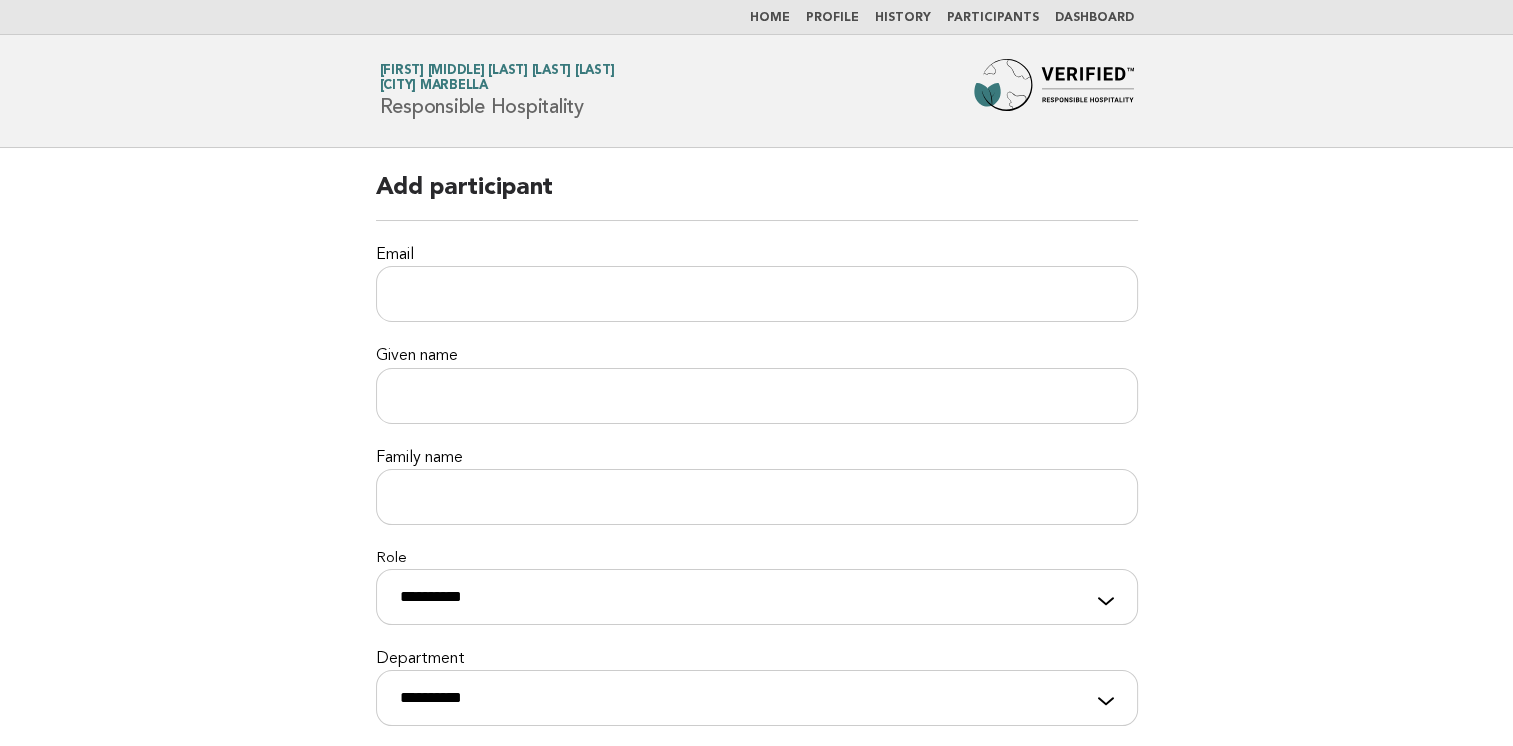 click on "History" at bounding box center (903, 18) 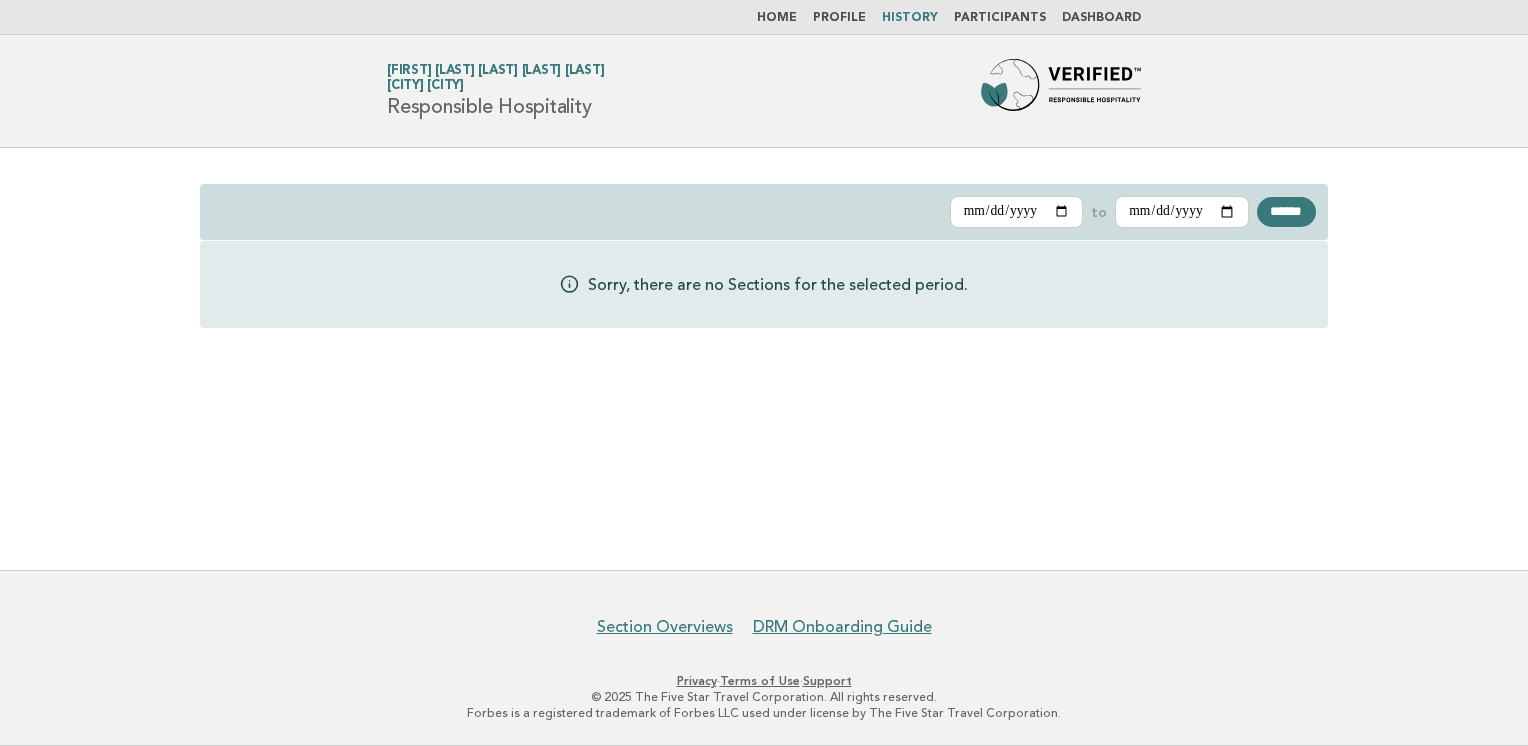 scroll, scrollTop: 0, scrollLeft: 0, axis: both 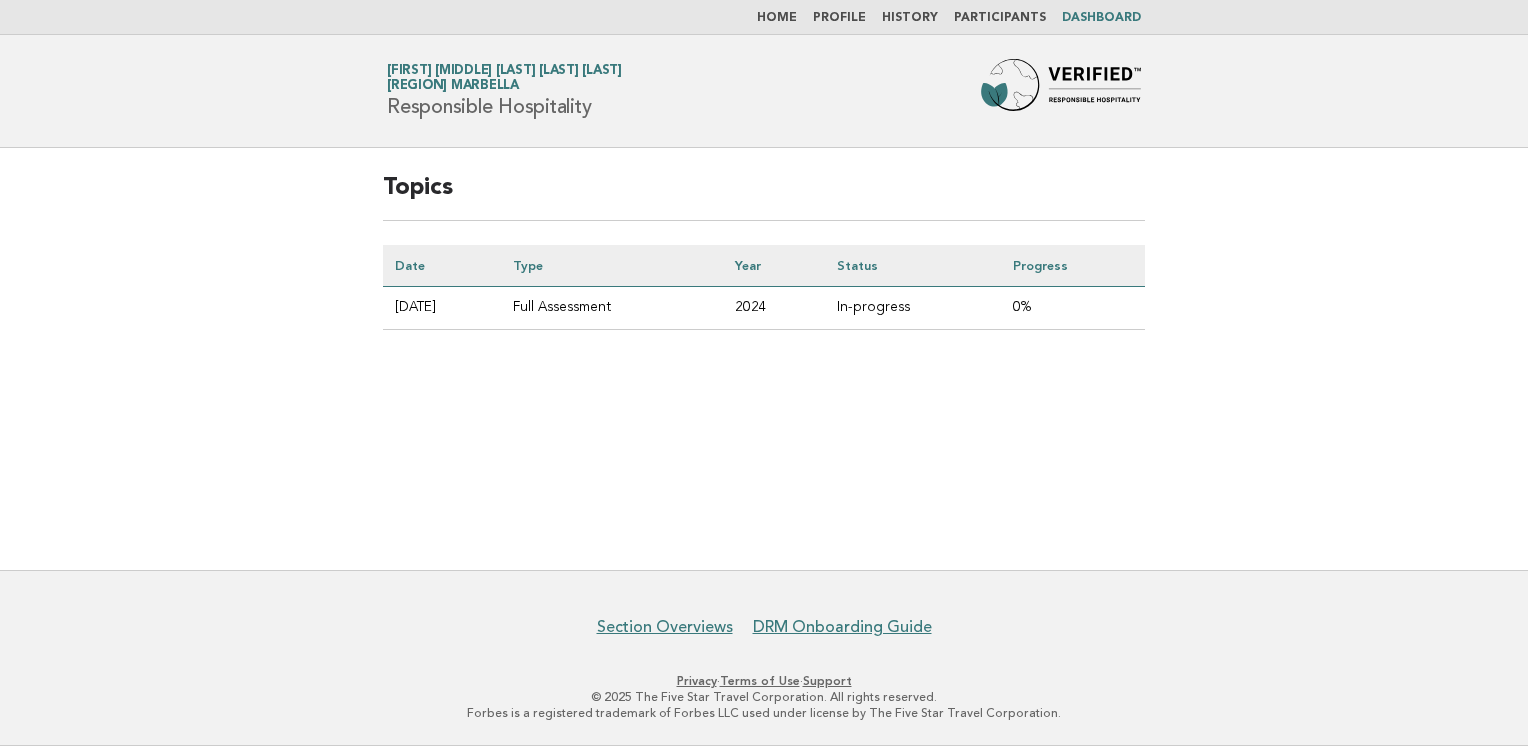 click on "Full Assessment" at bounding box center (612, 308) 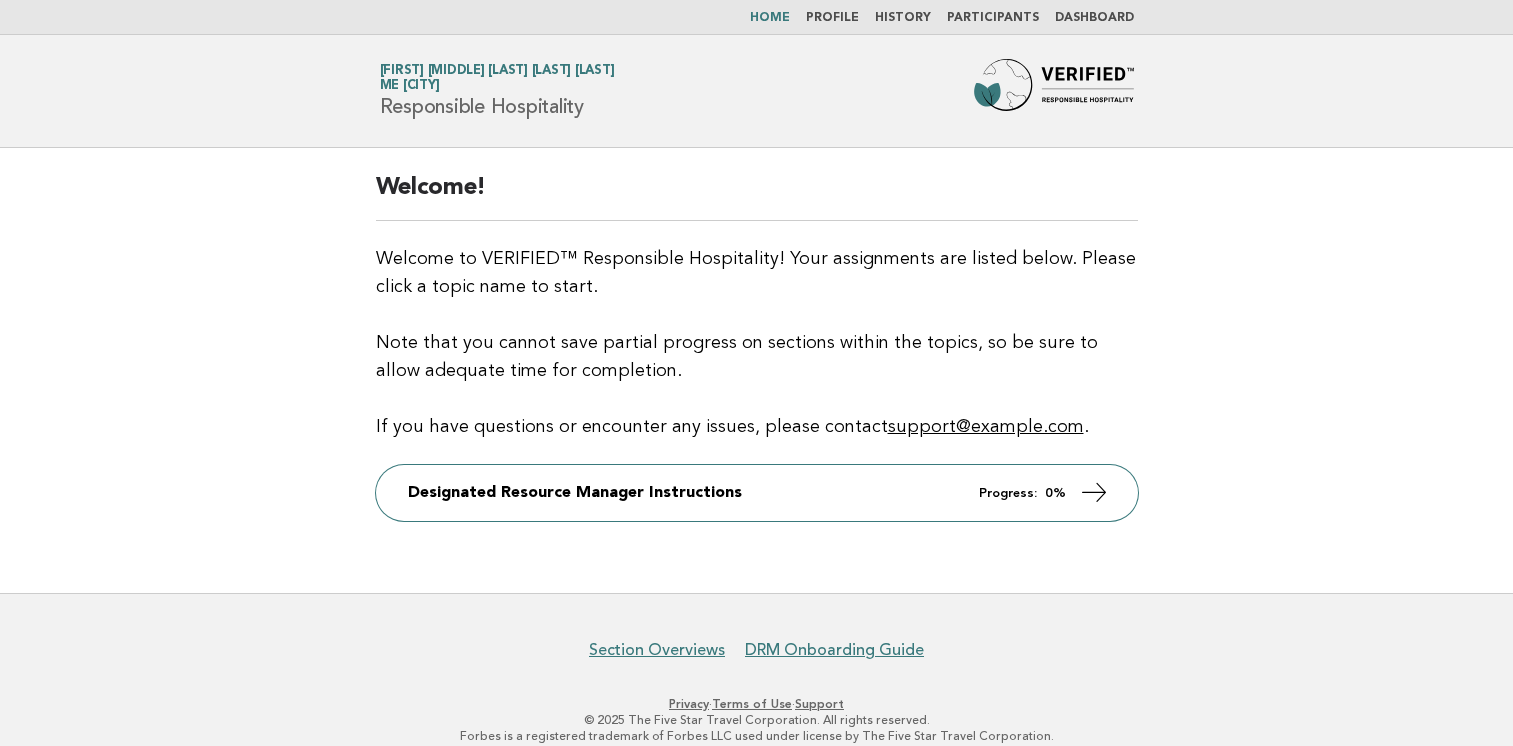 scroll, scrollTop: 0, scrollLeft: 0, axis: both 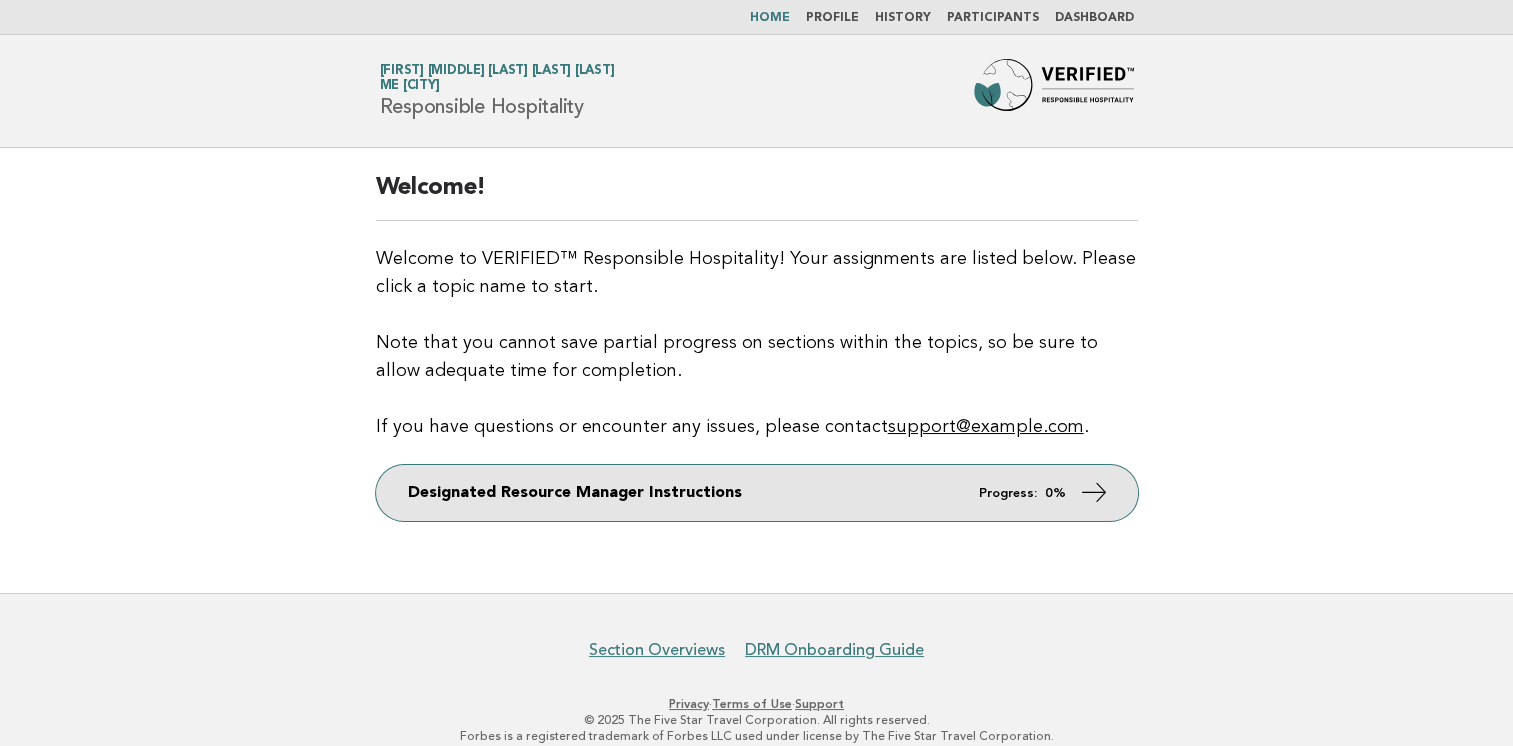 click on "0%" at bounding box center (1055, 493) 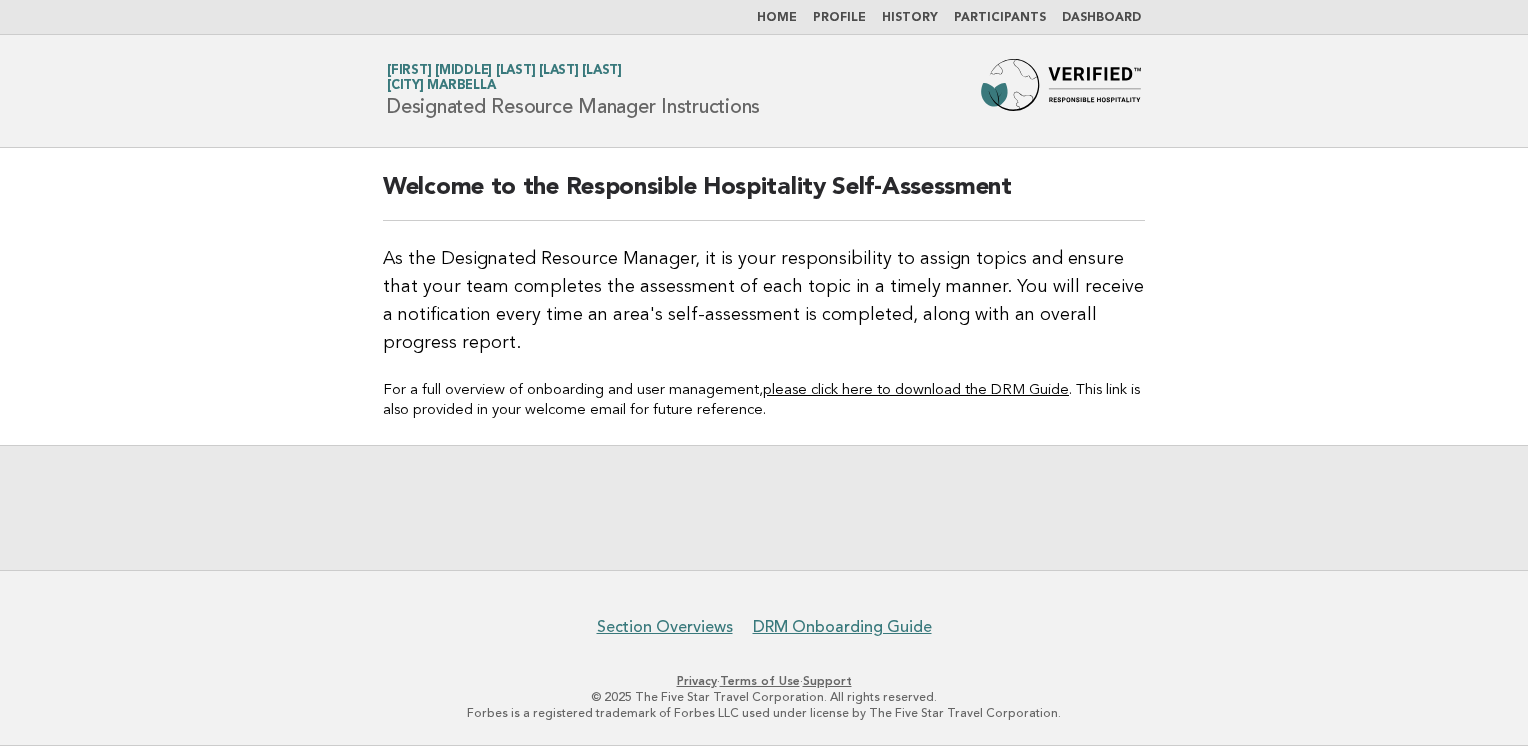 scroll, scrollTop: 0, scrollLeft: 0, axis: both 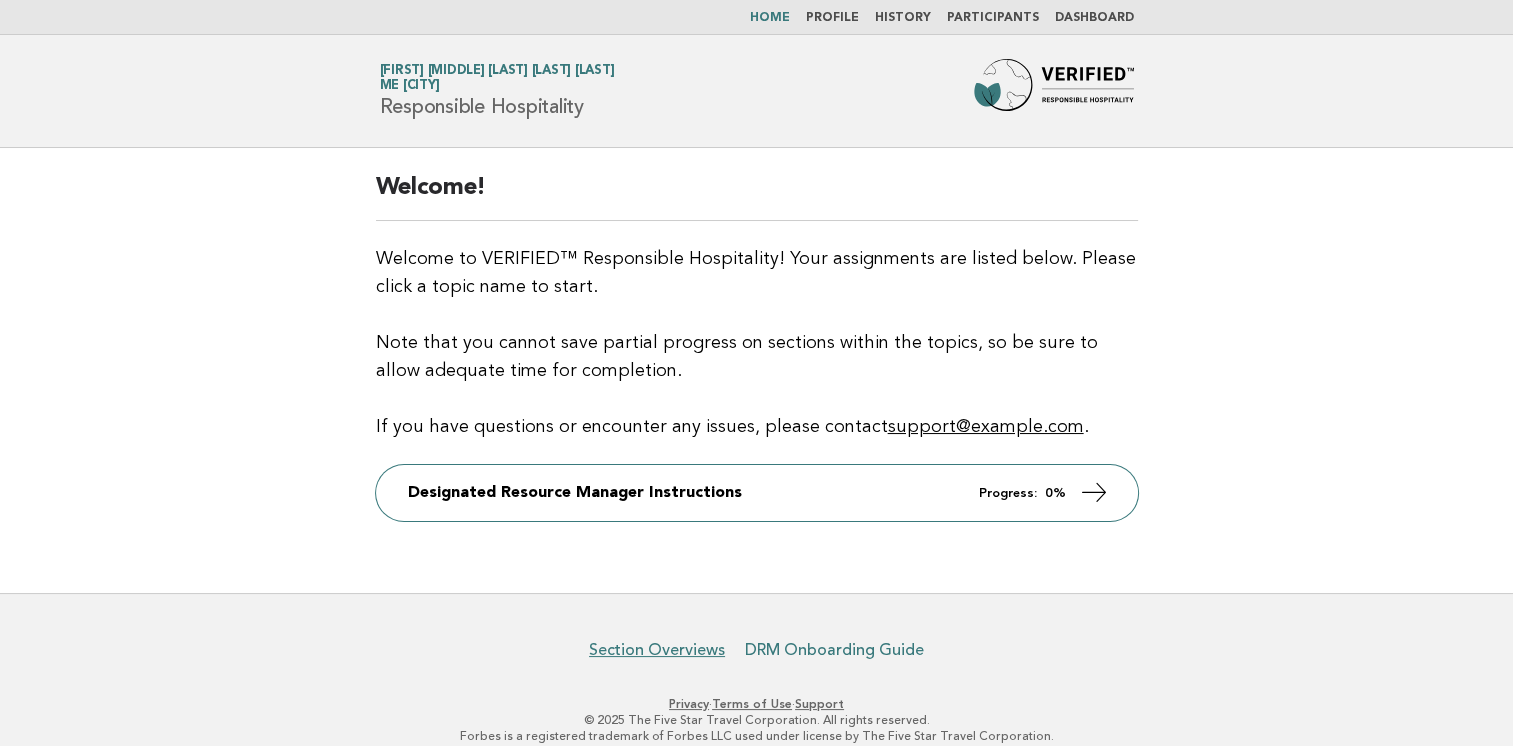 click on "DRM Onboarding Guide" at bounding box center [834, 650] 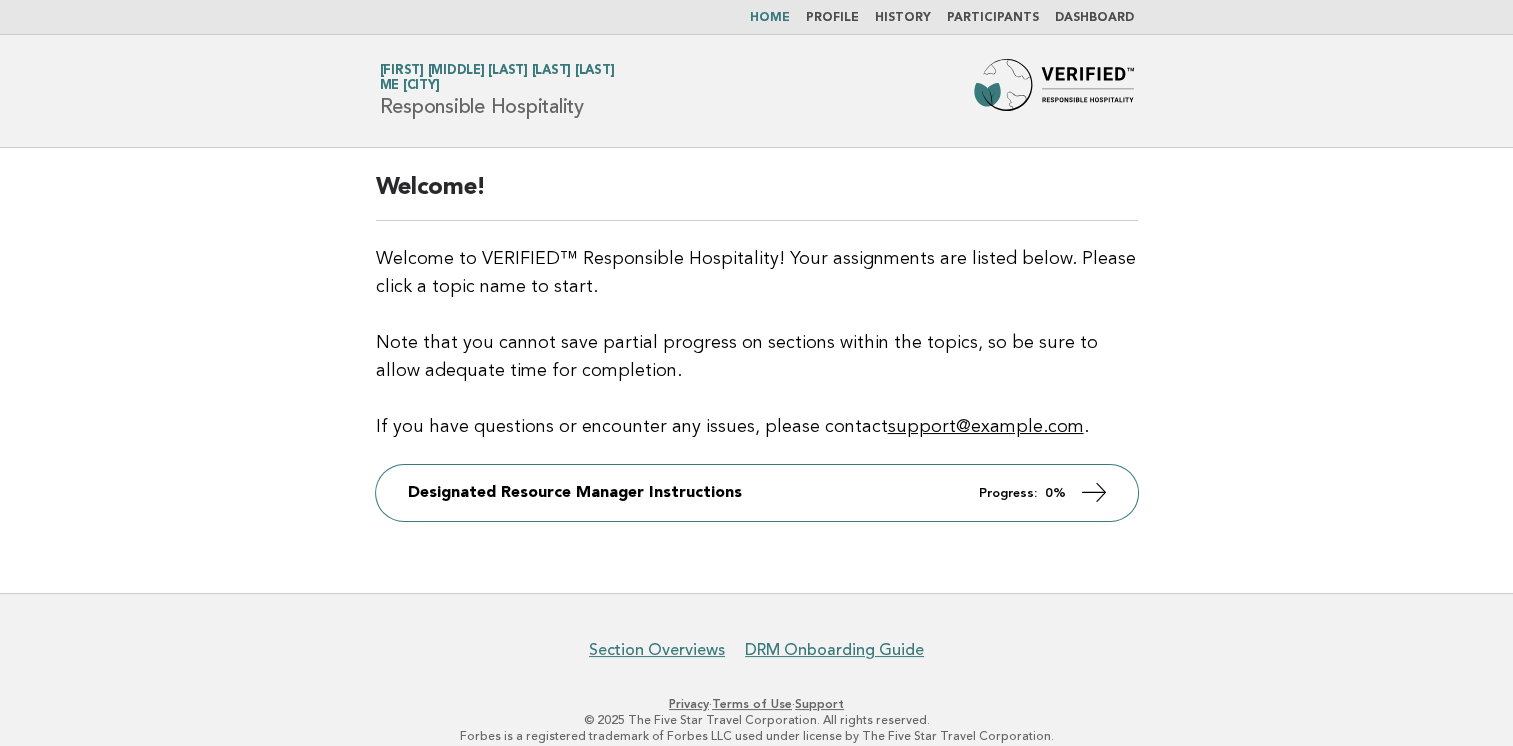 click on "Profile" at bounding box center (832, 18) 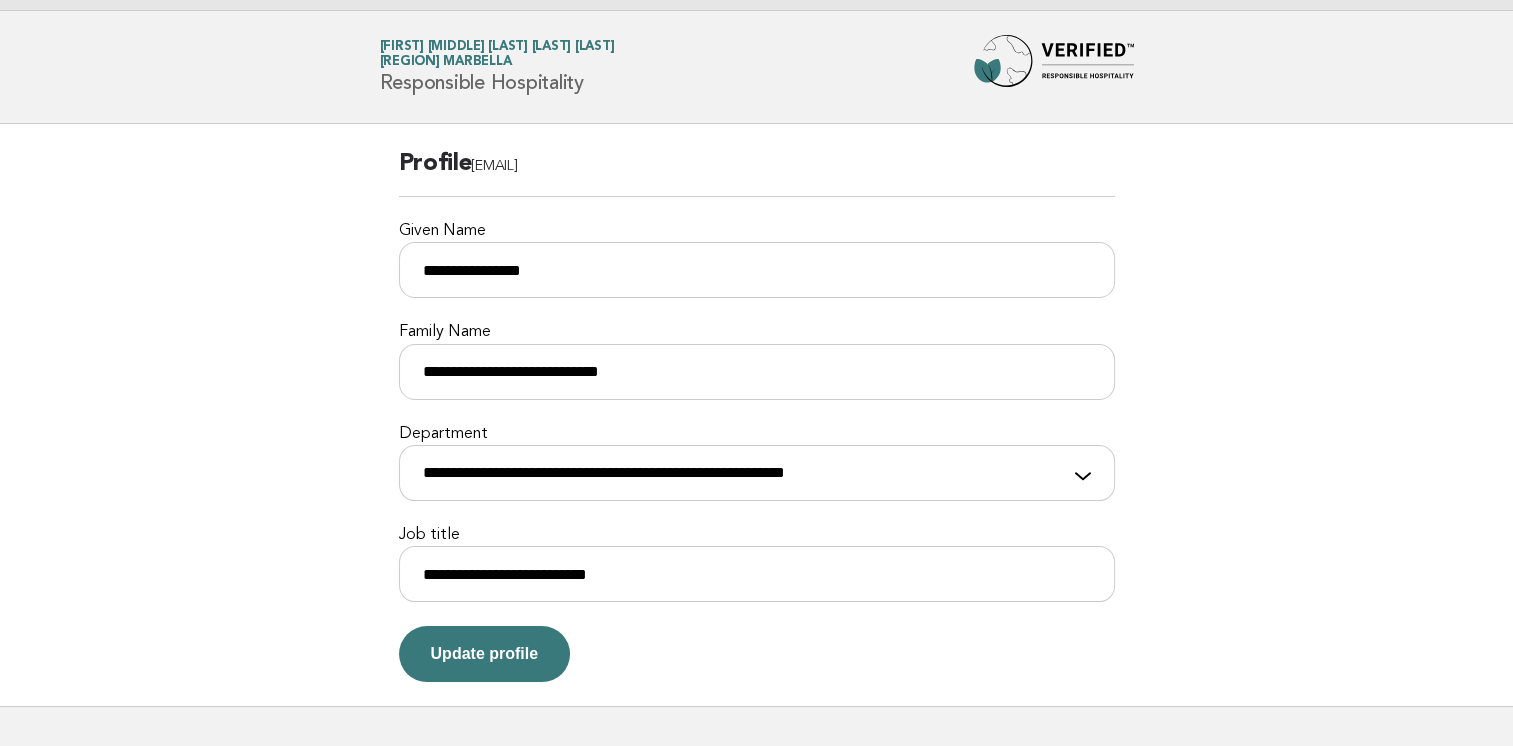 scroll, scrollTop: 0, scrollLeft: 0, axis: both 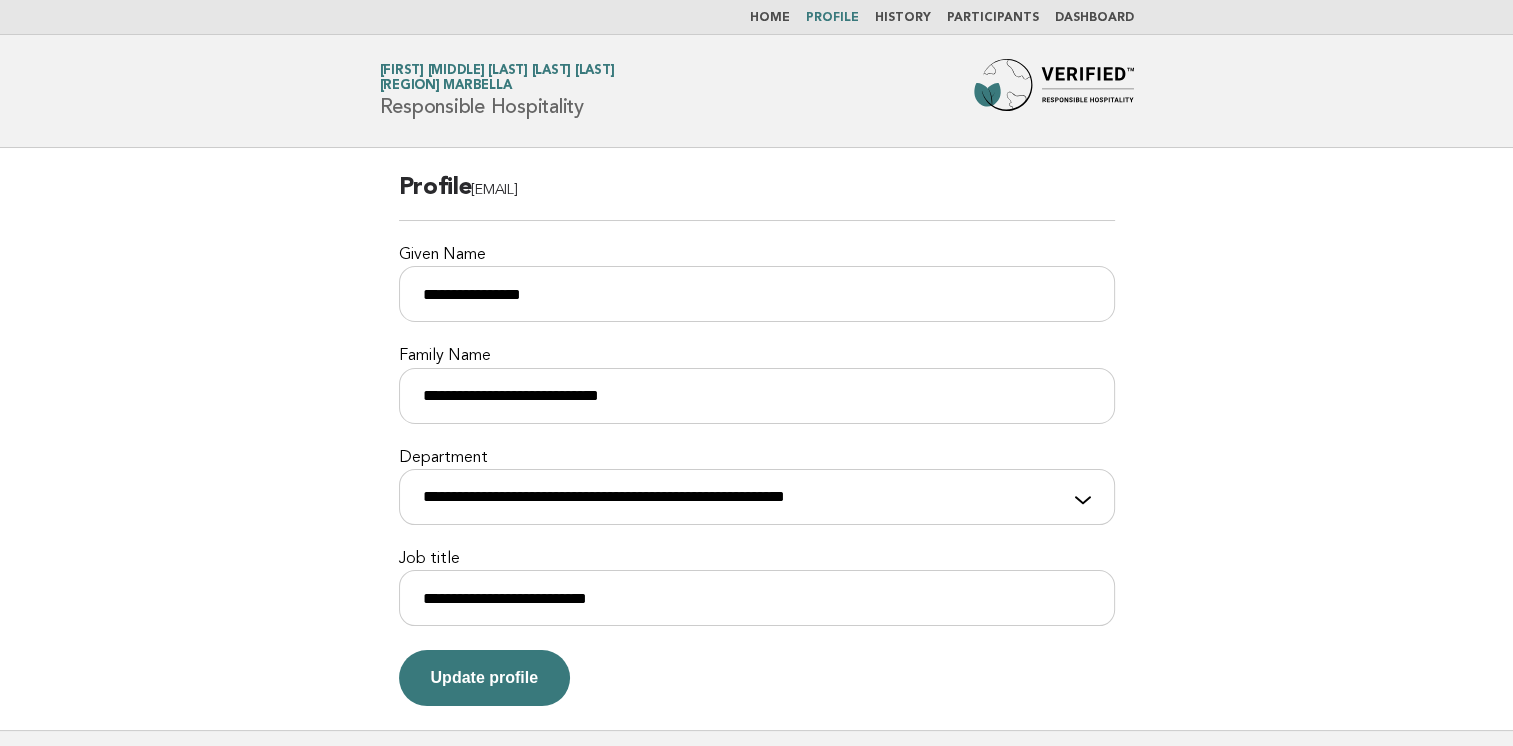 click on "MARIA DEL CARMEN SANTOS OREJON DIAZ MALAGUILLA ME Marbella" at bounding box center [497, 78] 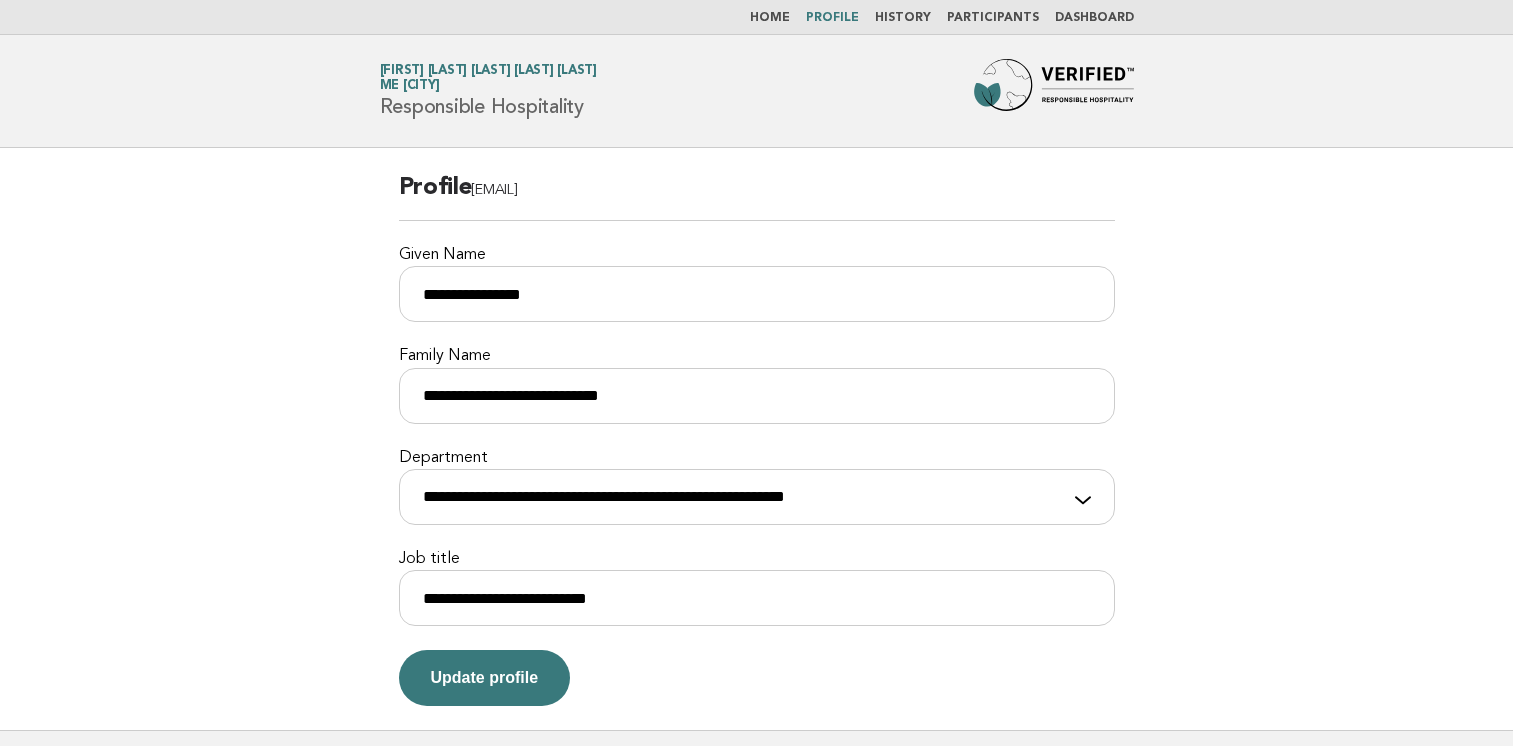 scroll, scrollTop: 0, scrollLeft: 0, axis: both 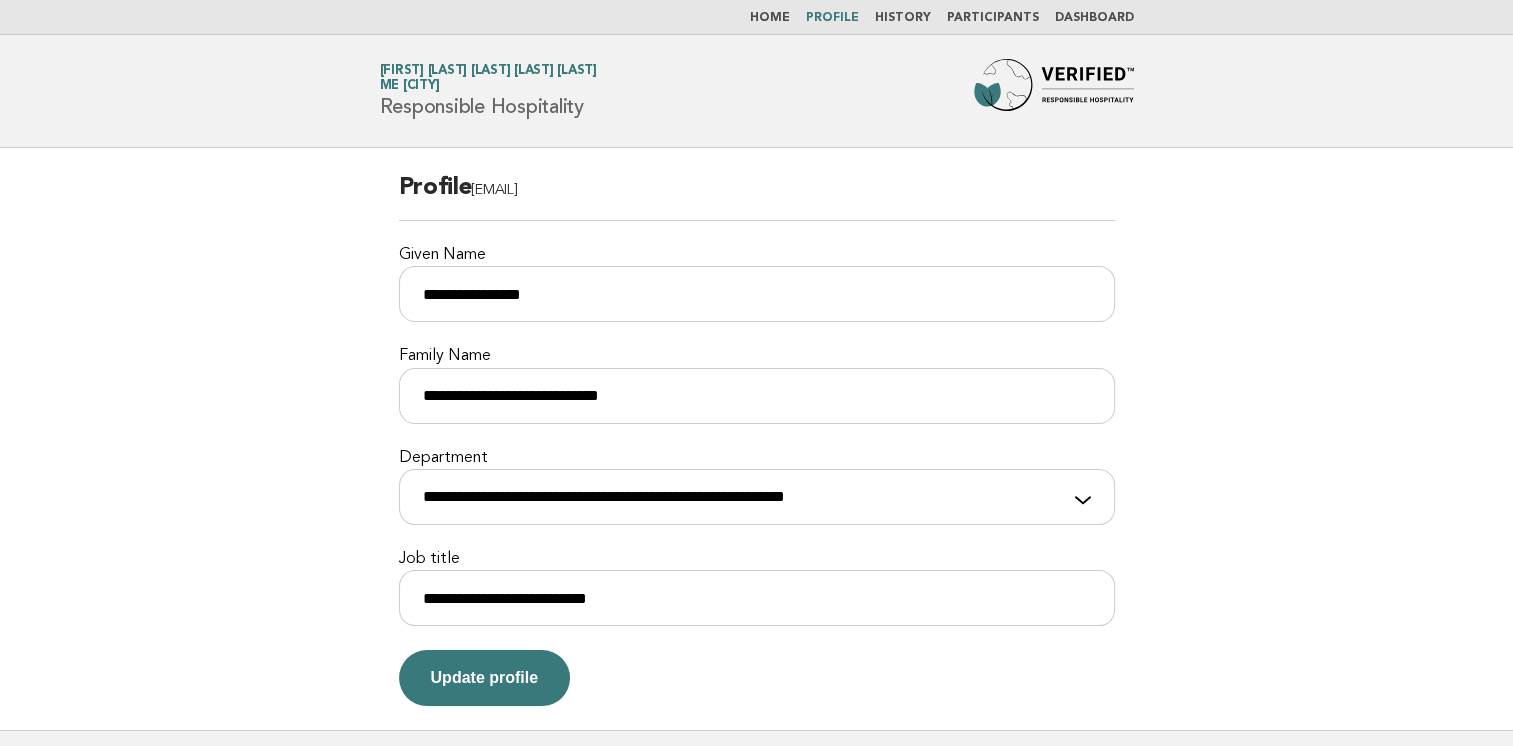 click on "History" at bounding box center [903, 18] 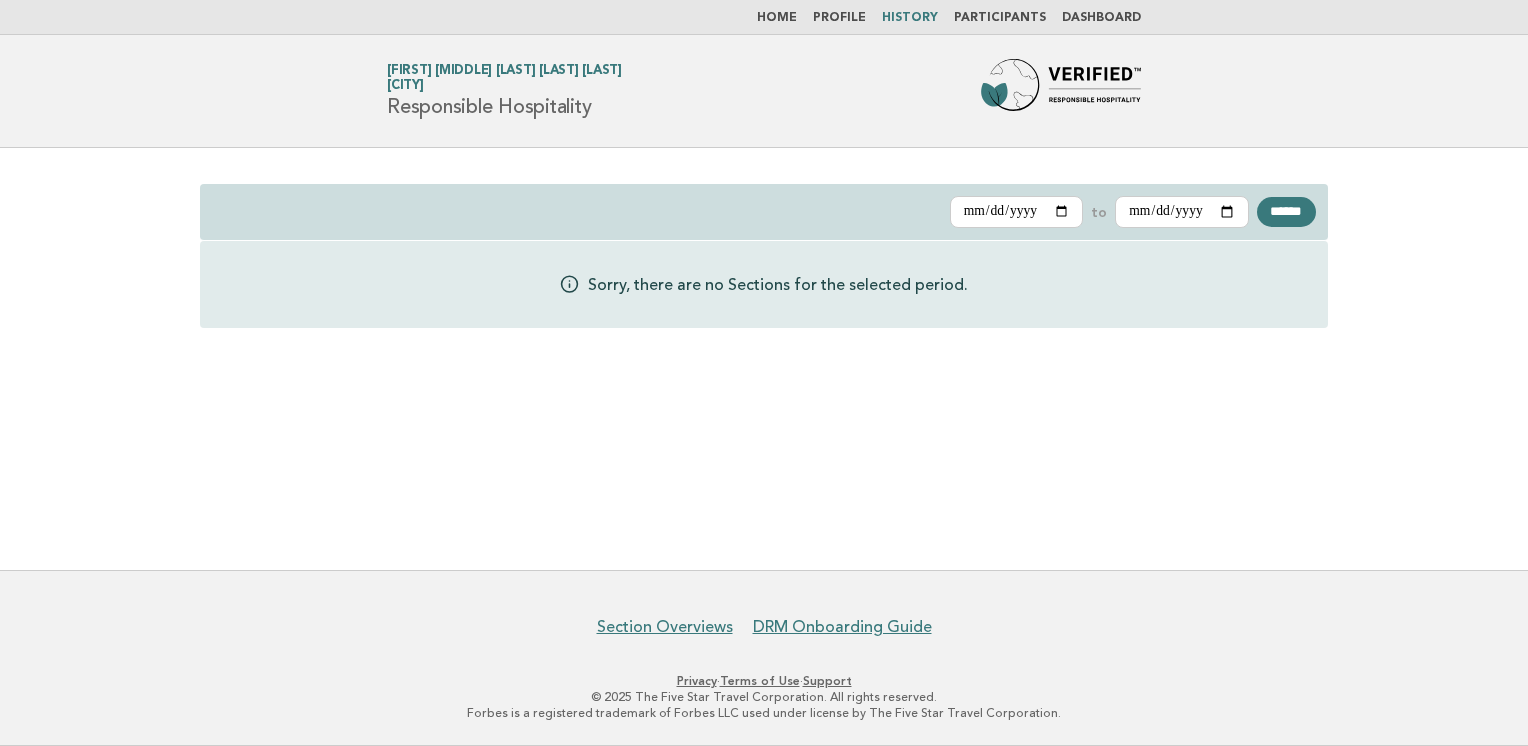 scroll, scrollTop: 0, scrollLeft: 0, axis: both 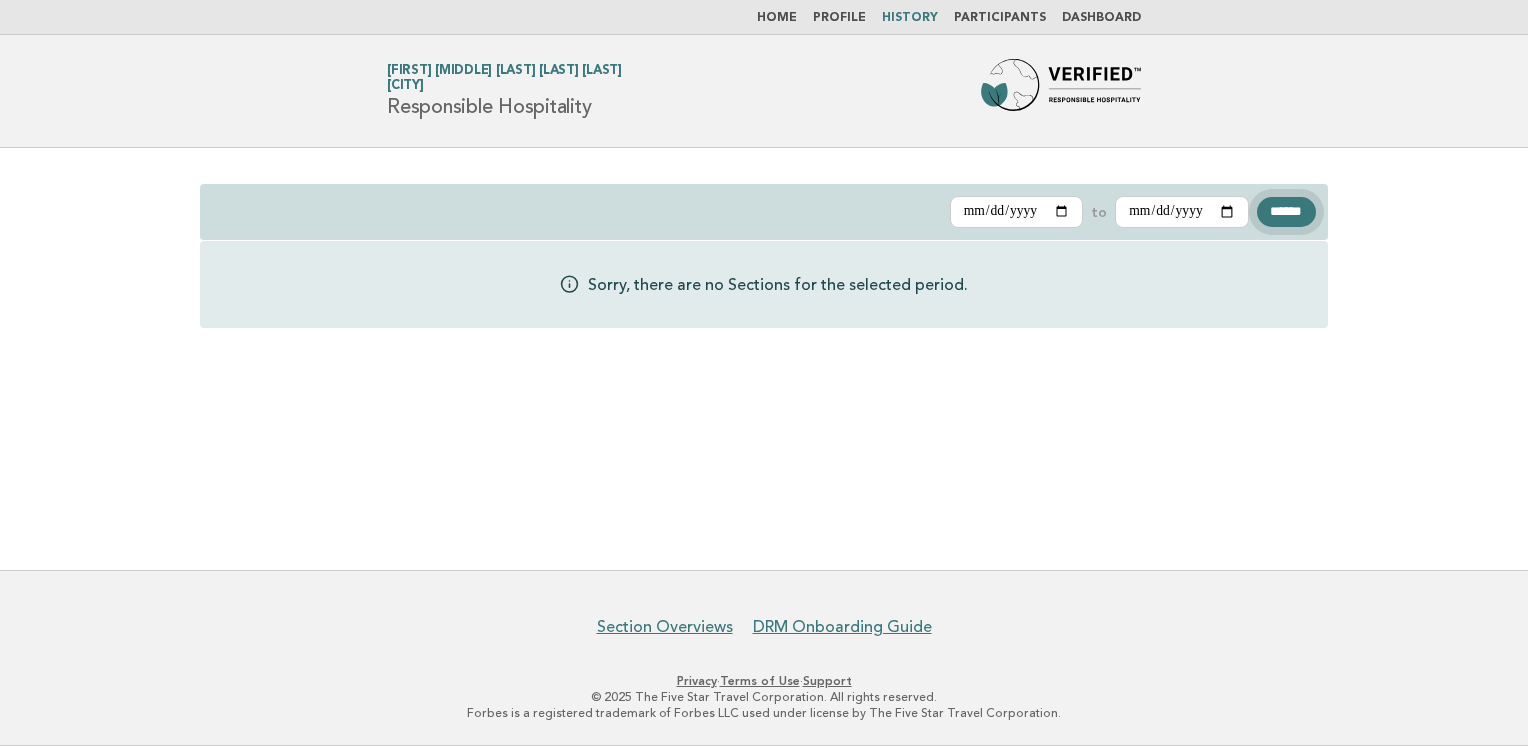 click on "******" at bounding box center [1286, 212] 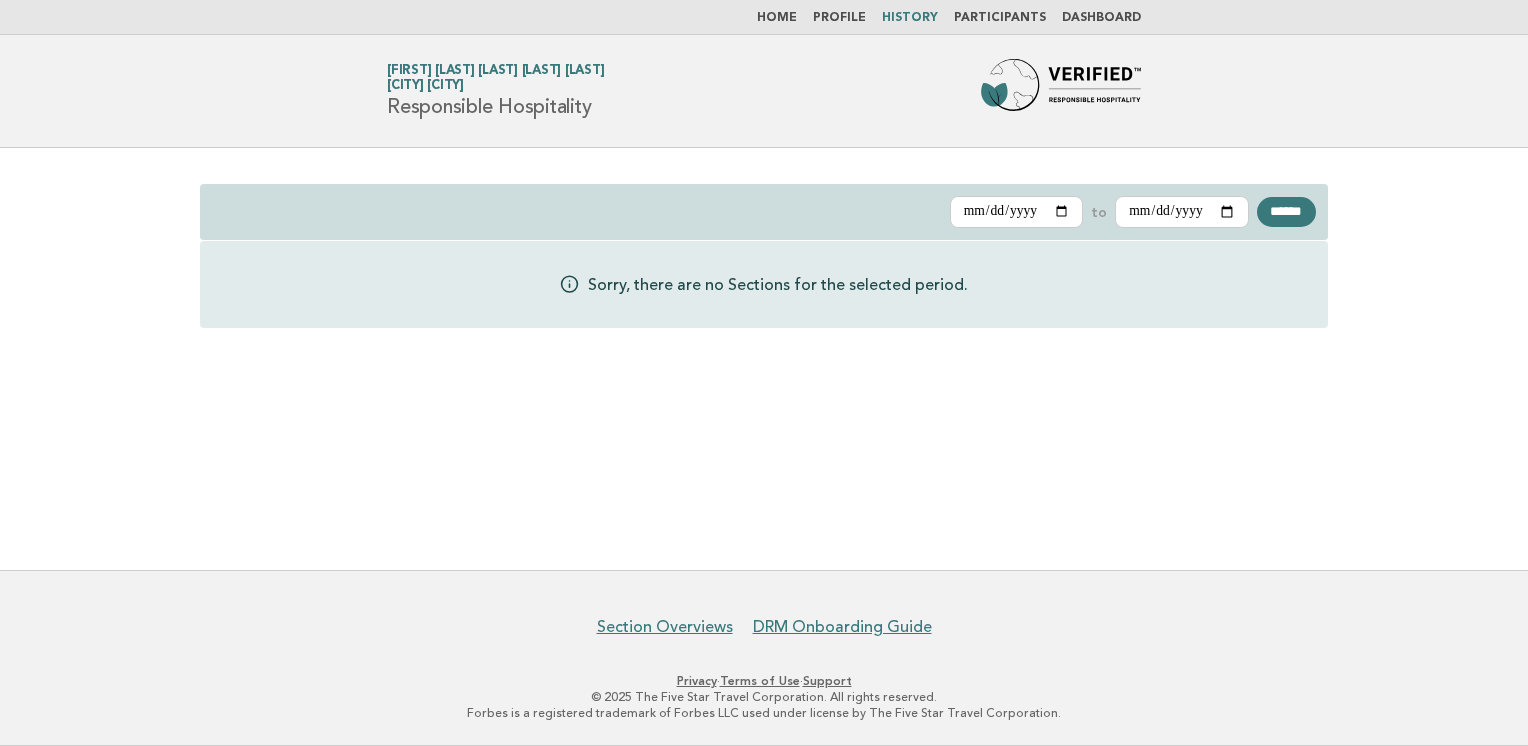 scroll, scrollTop: 0, scrollLeft: 0, axis: both 